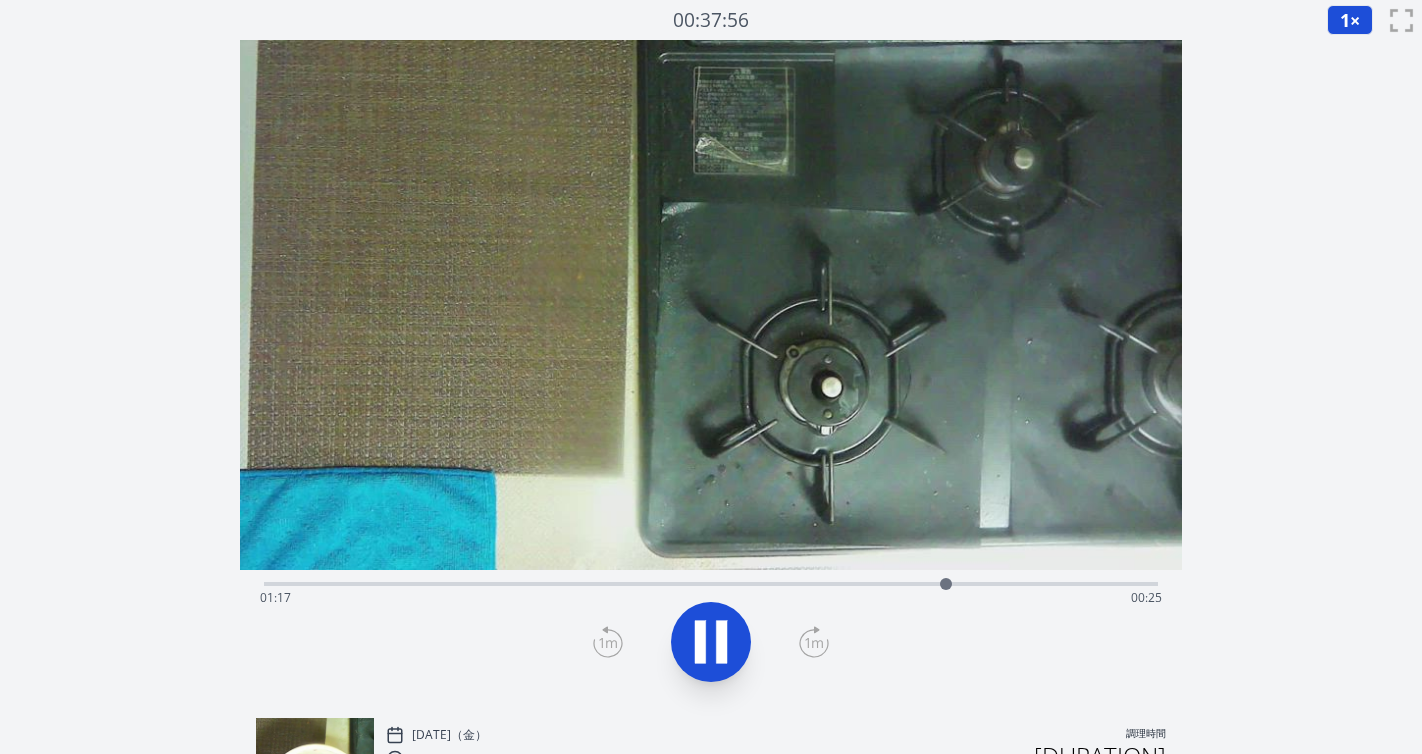 scroll, scrollTop: 0, scrollLeft: 0, axis: both 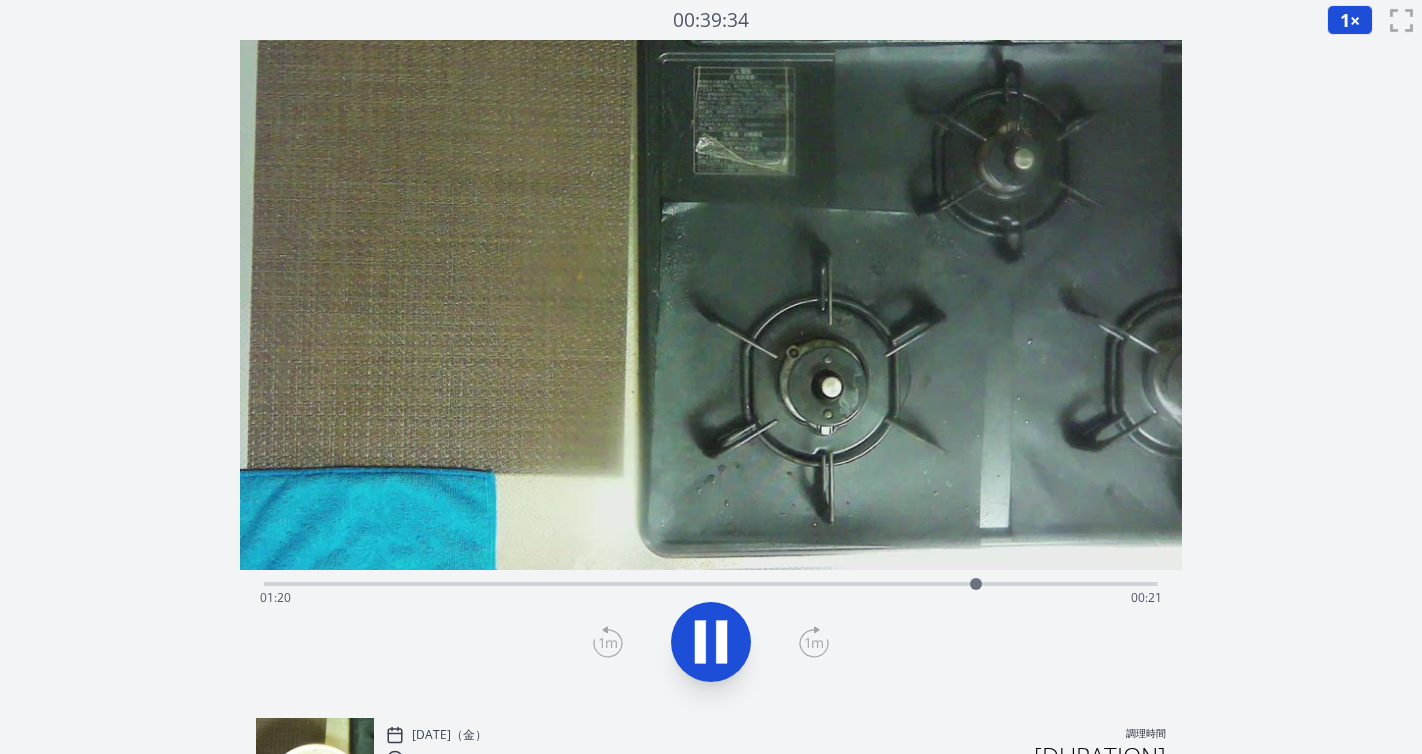 click on "経過時間: [TIME]
残り時間: [TIME]" at bounding box center [711, 598] 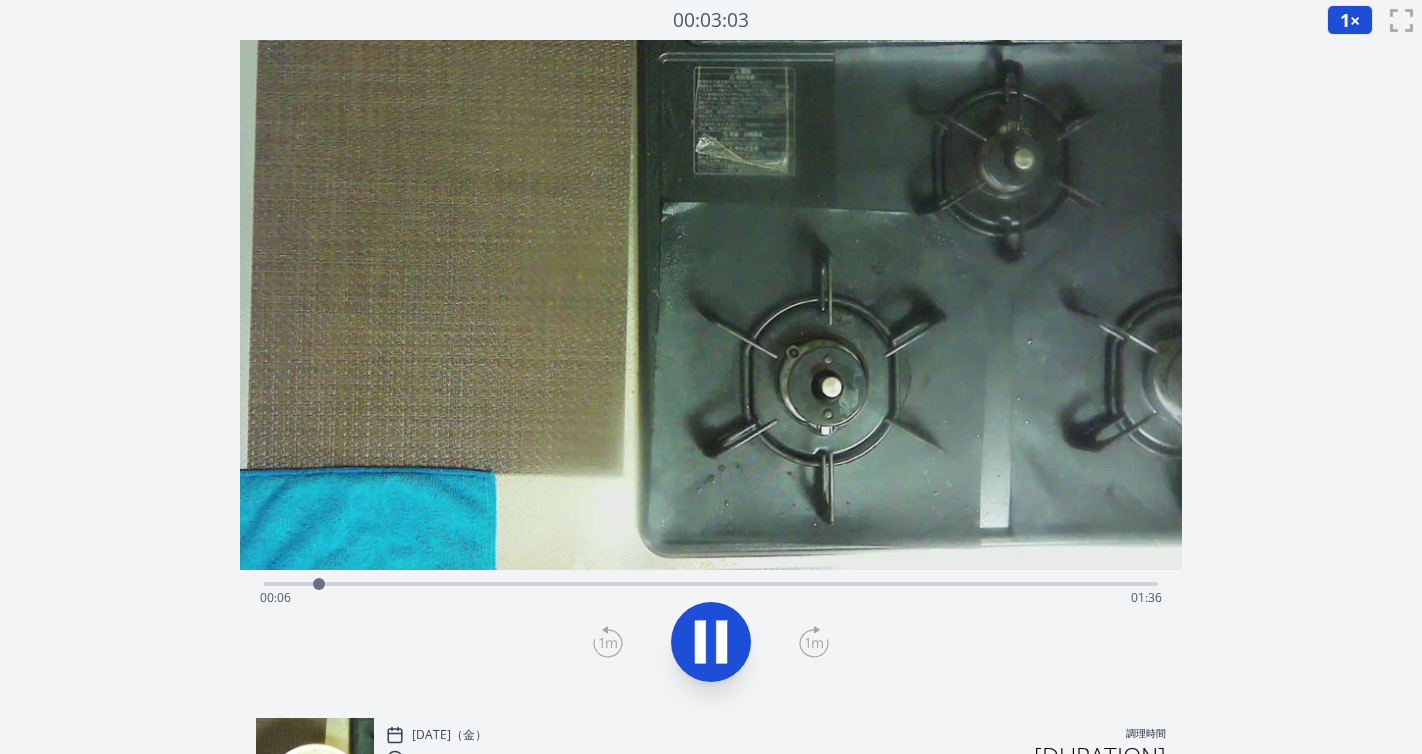 click 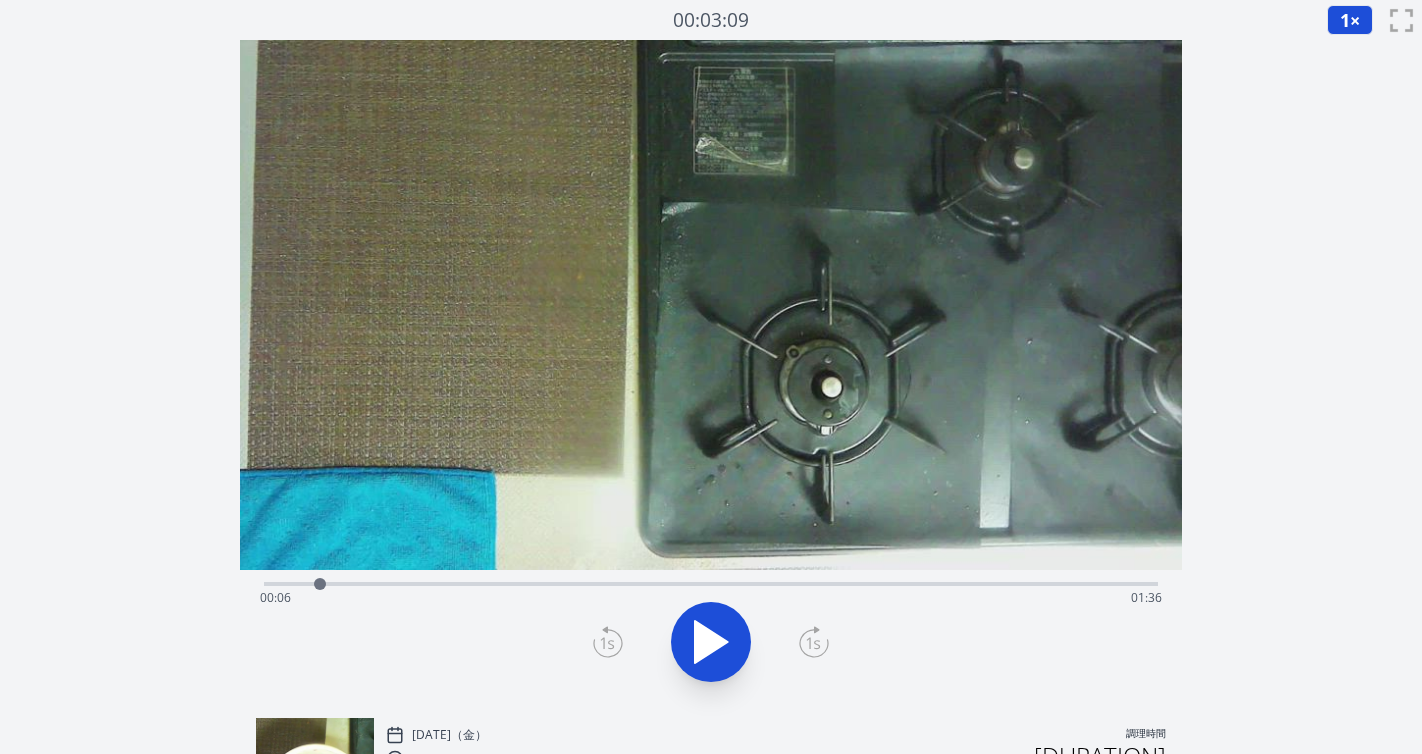 click 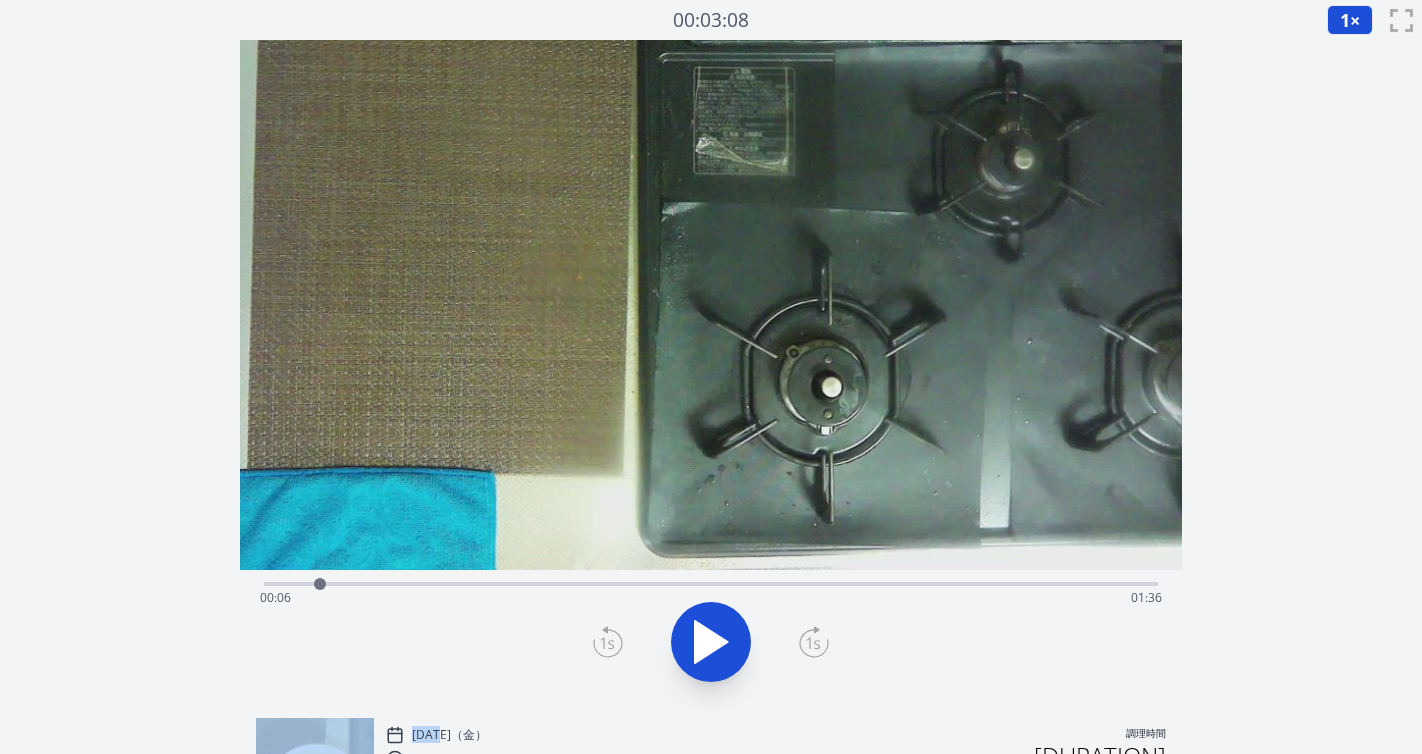 click 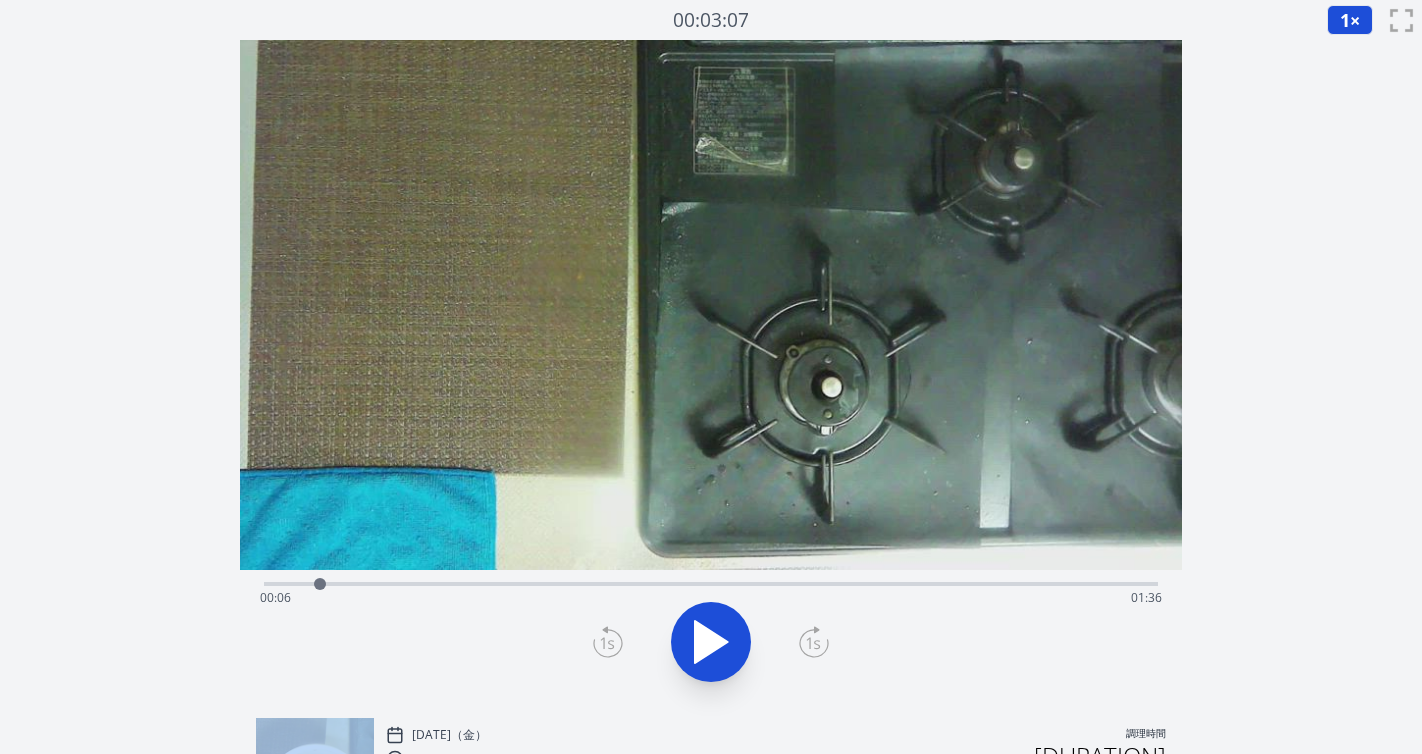 click 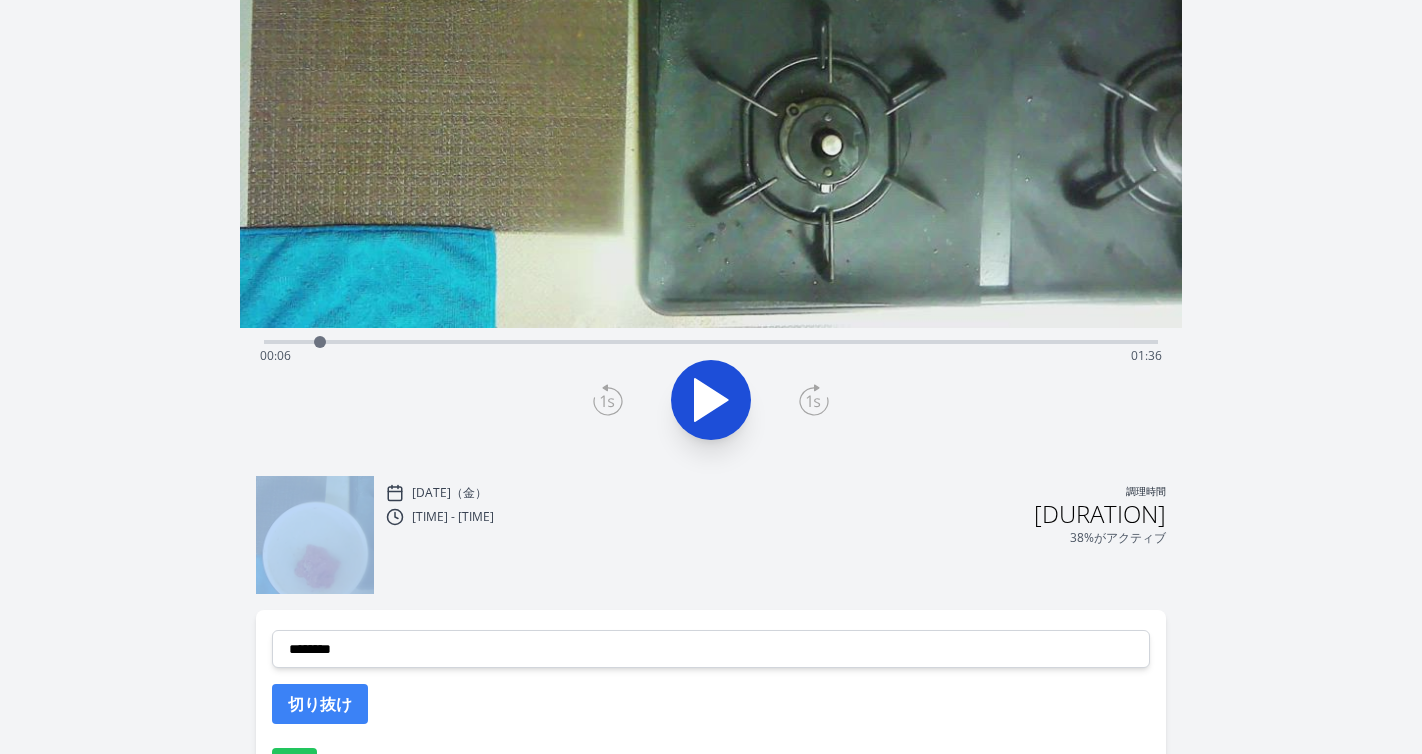 scroll, scrollTop: 245, scrollLeft: 0, axis: vertical 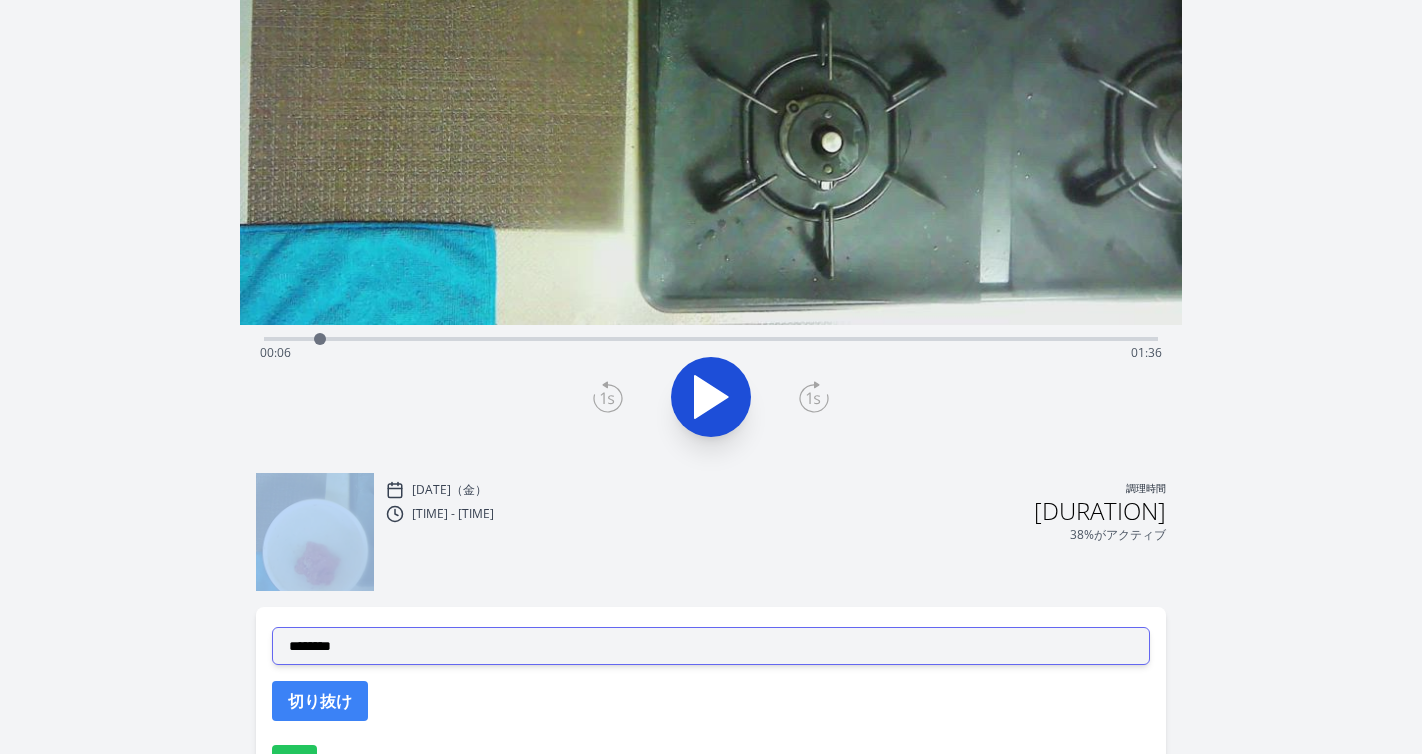 click on "**********" at bounding box center [711, 646] 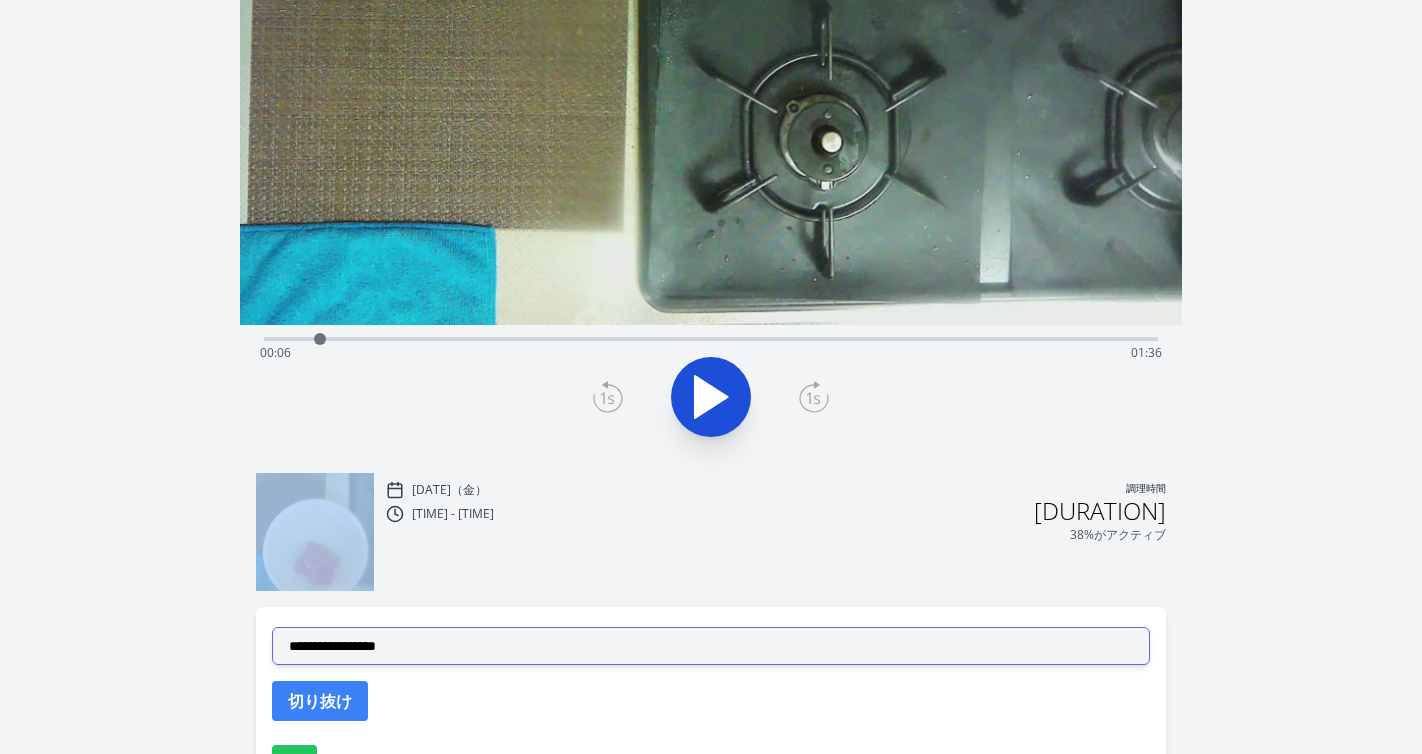 click on "**********" at bounding box center [711, 646] 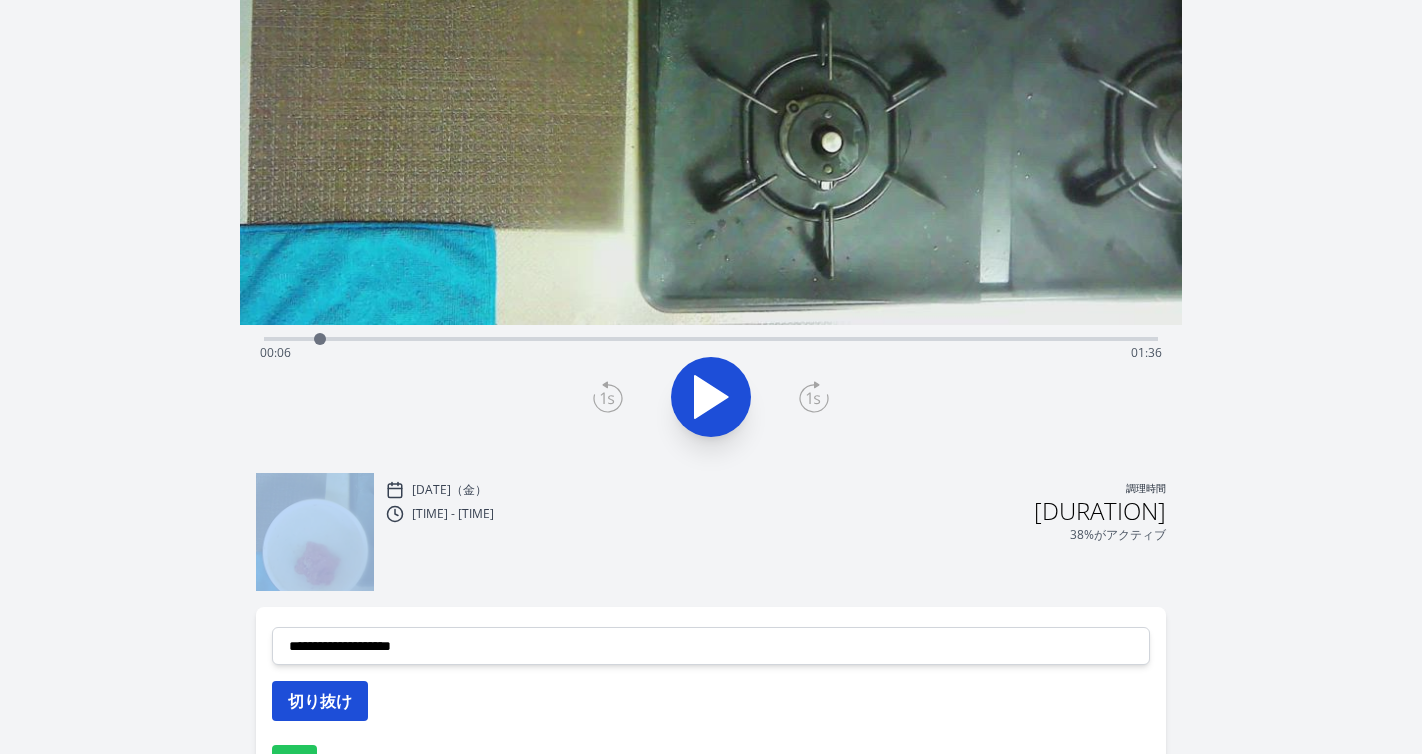 click on "切り抜け" at bounding box center [320, 701] 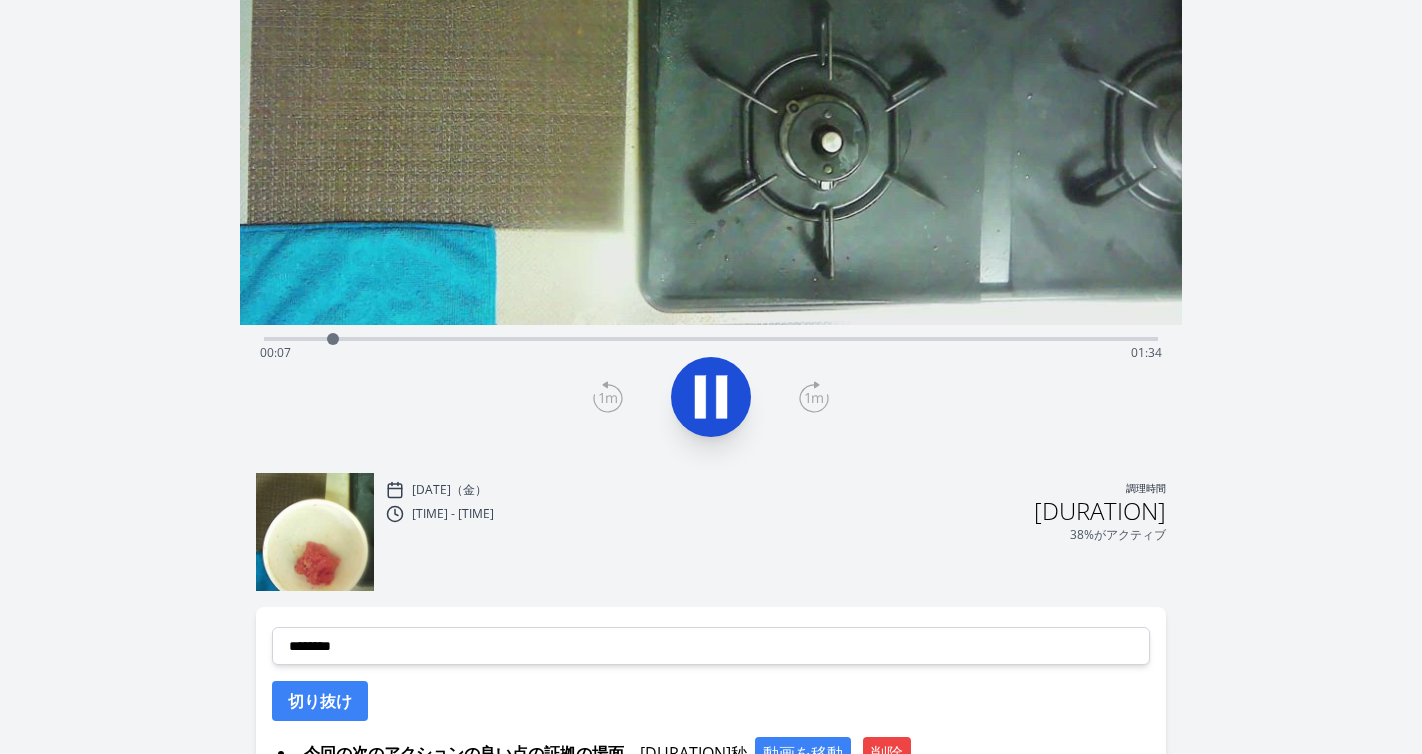 click on "経過時間: [TIME]
残り時間: [TIME]" at bounding box center [711, 353] 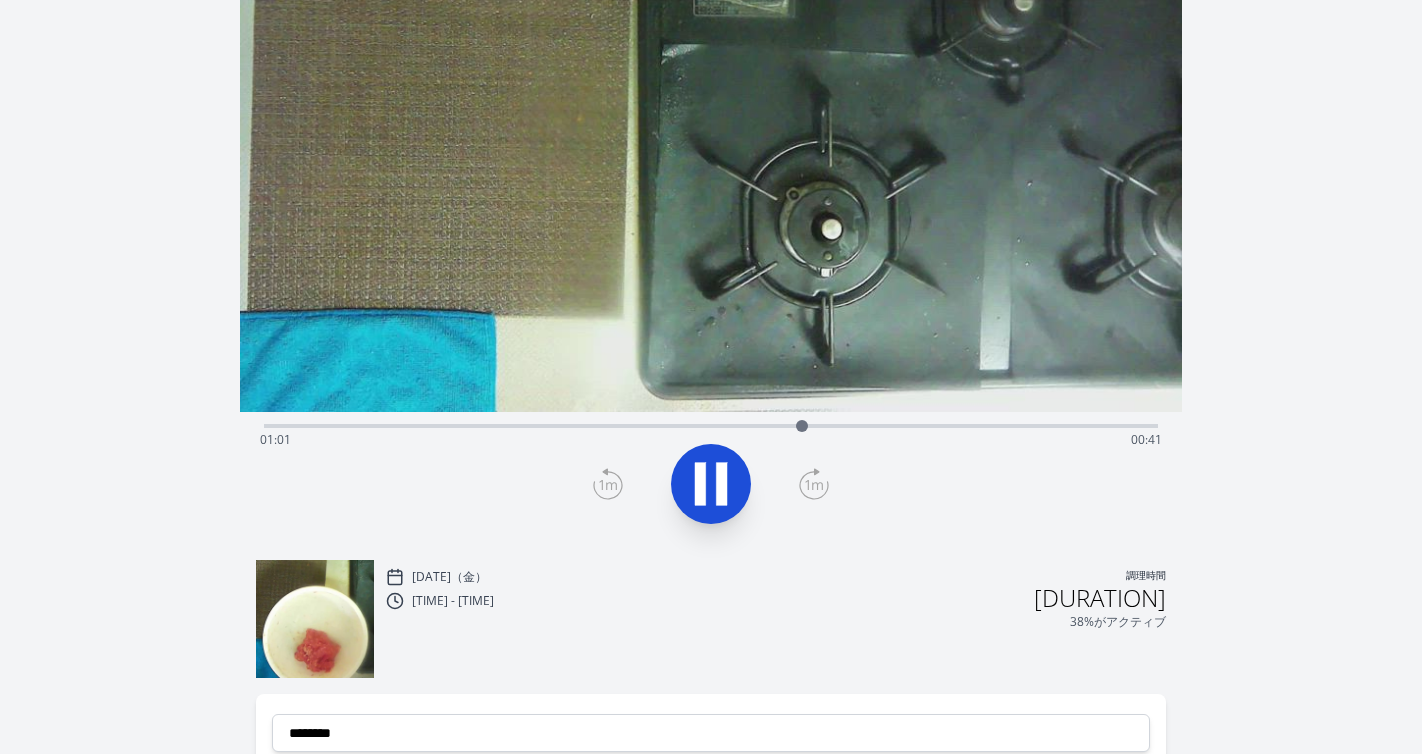 scroll, scrollTop: 126, scrollLeft: 0, axis: vertical 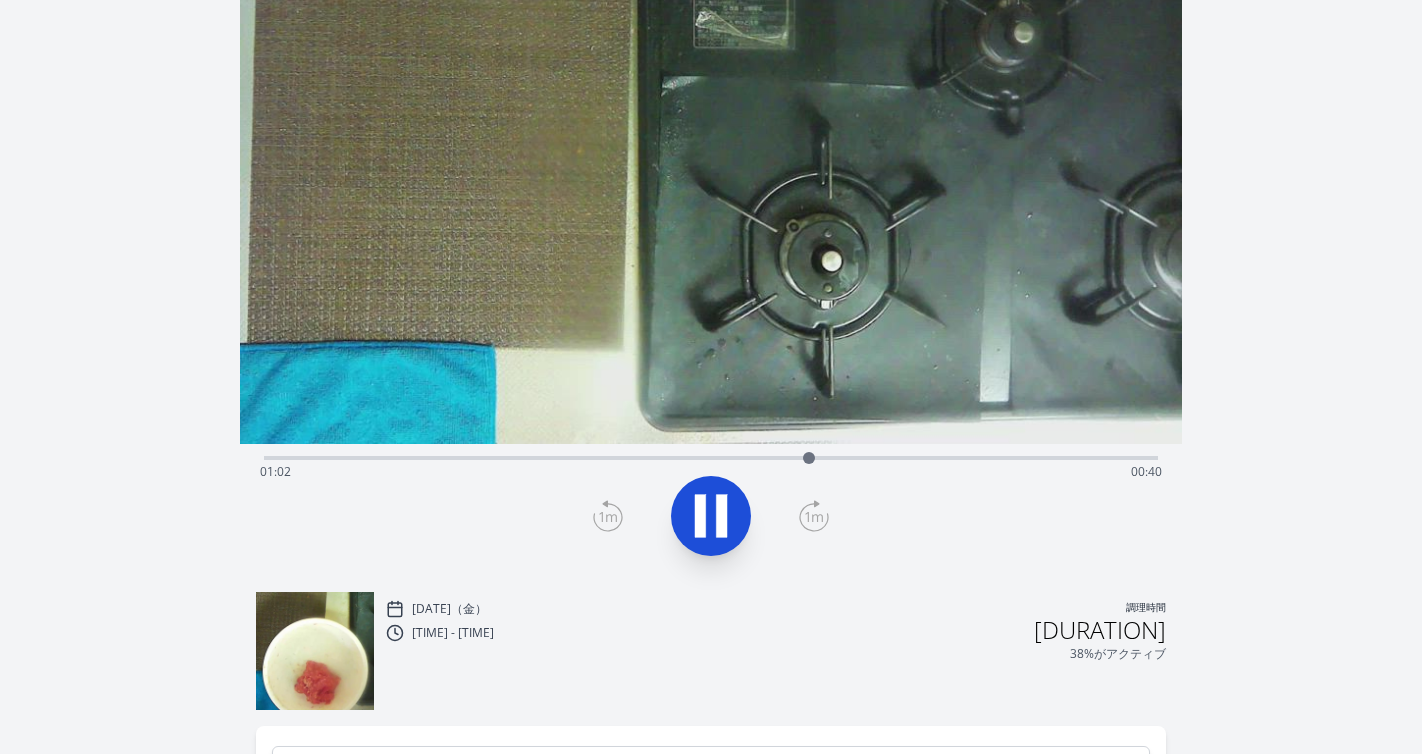 click on "経過時間: [TIME]
残り時間: [TIME]" at bounding box center (711, 472) 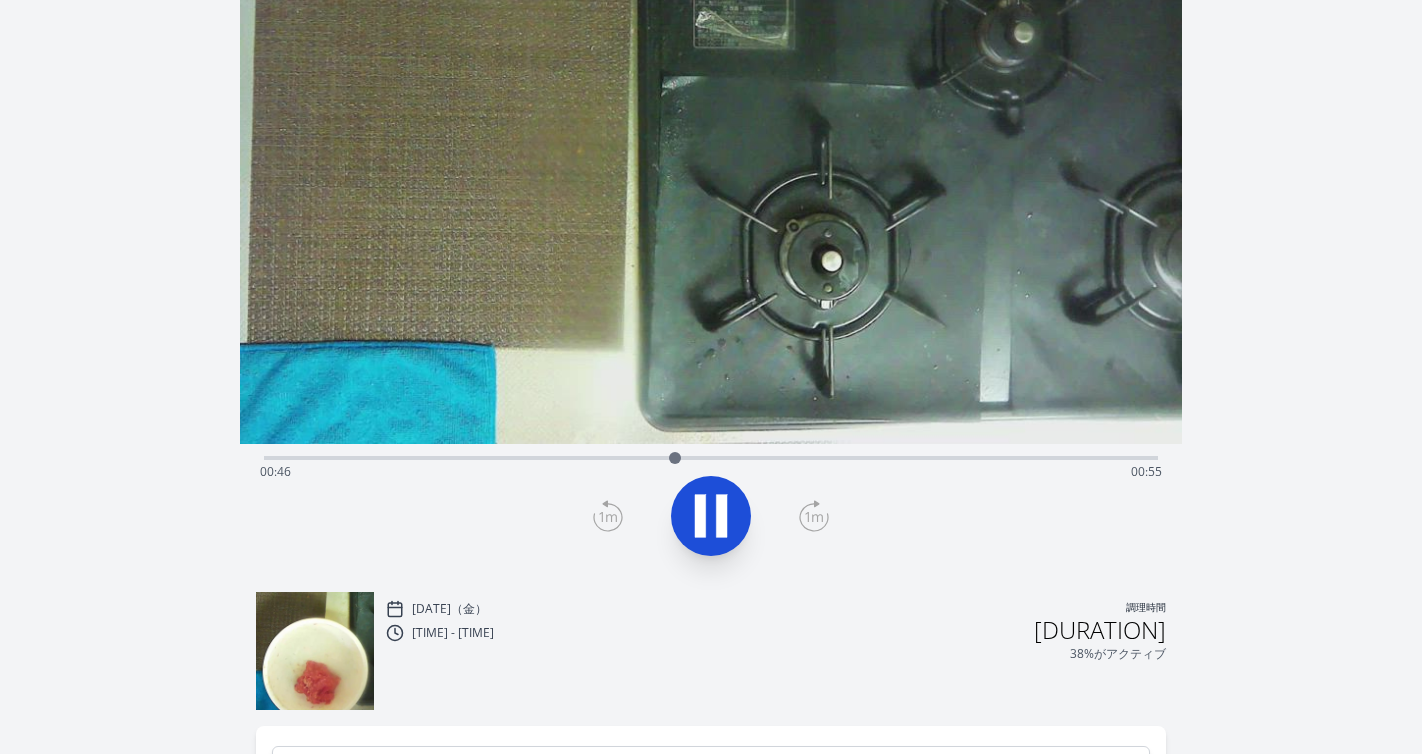 click on "経過時間: [TIME]
残り時間: [TIME]" at bounding box center (711, 472) 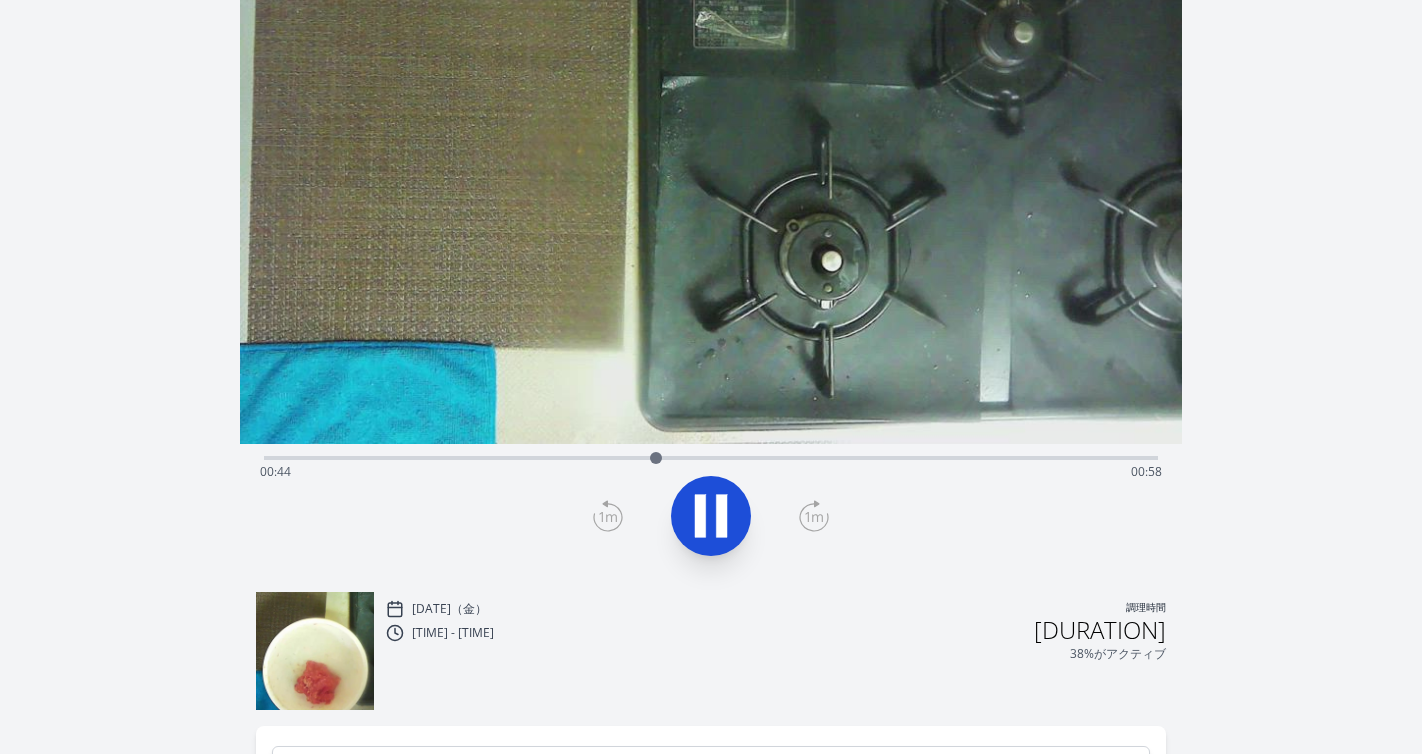 click on "経過時間: 00:44
残り時間: 00:58" at bounding box center (711, 472) 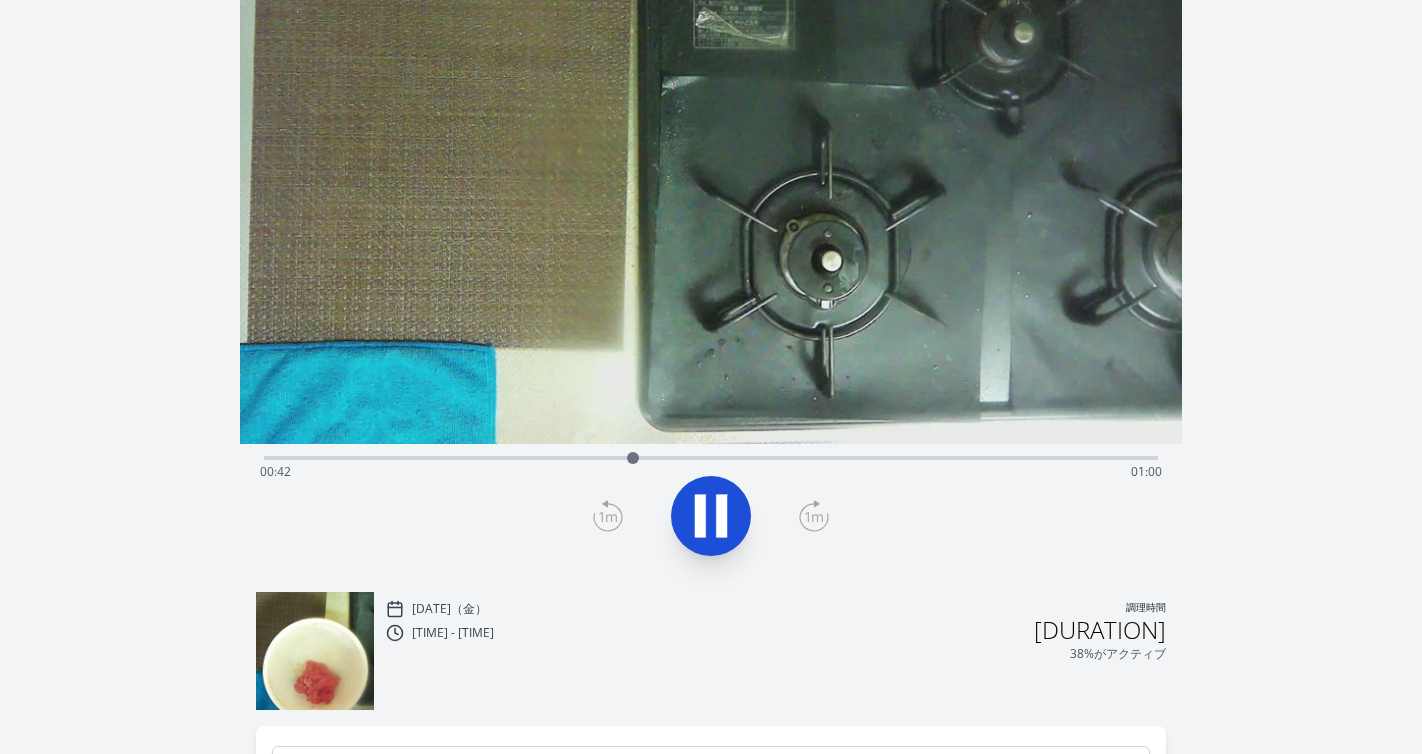 click 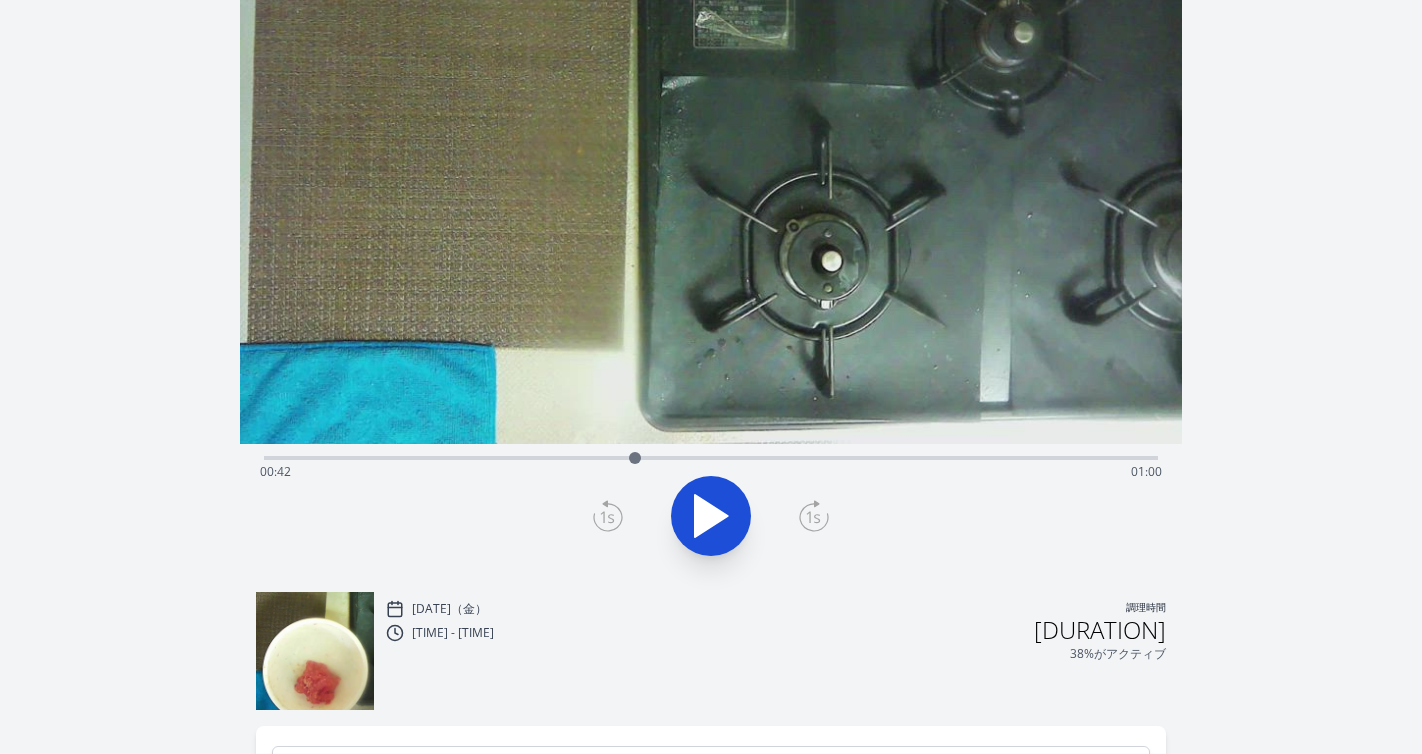 click 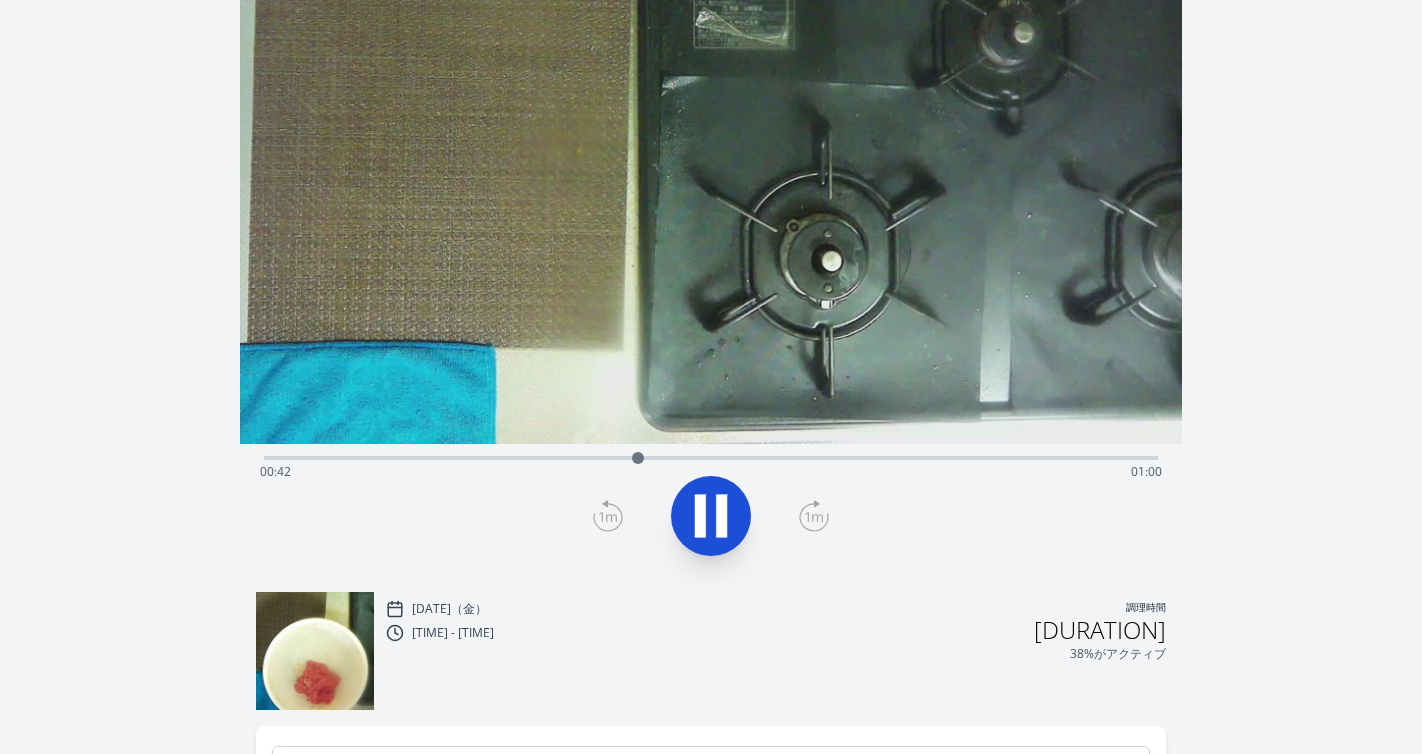 click 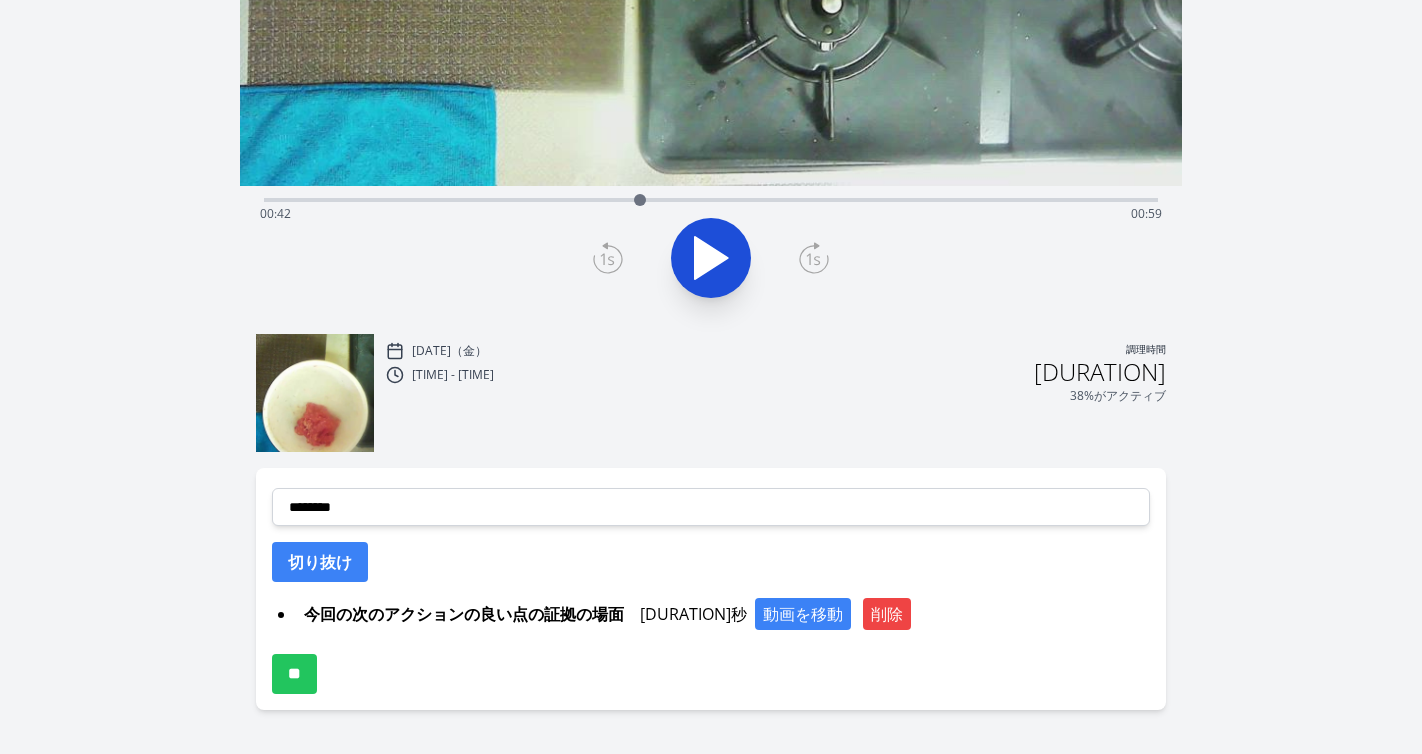 scroll, scrollTop: 397, scrollLeft: 0, axis: vertical 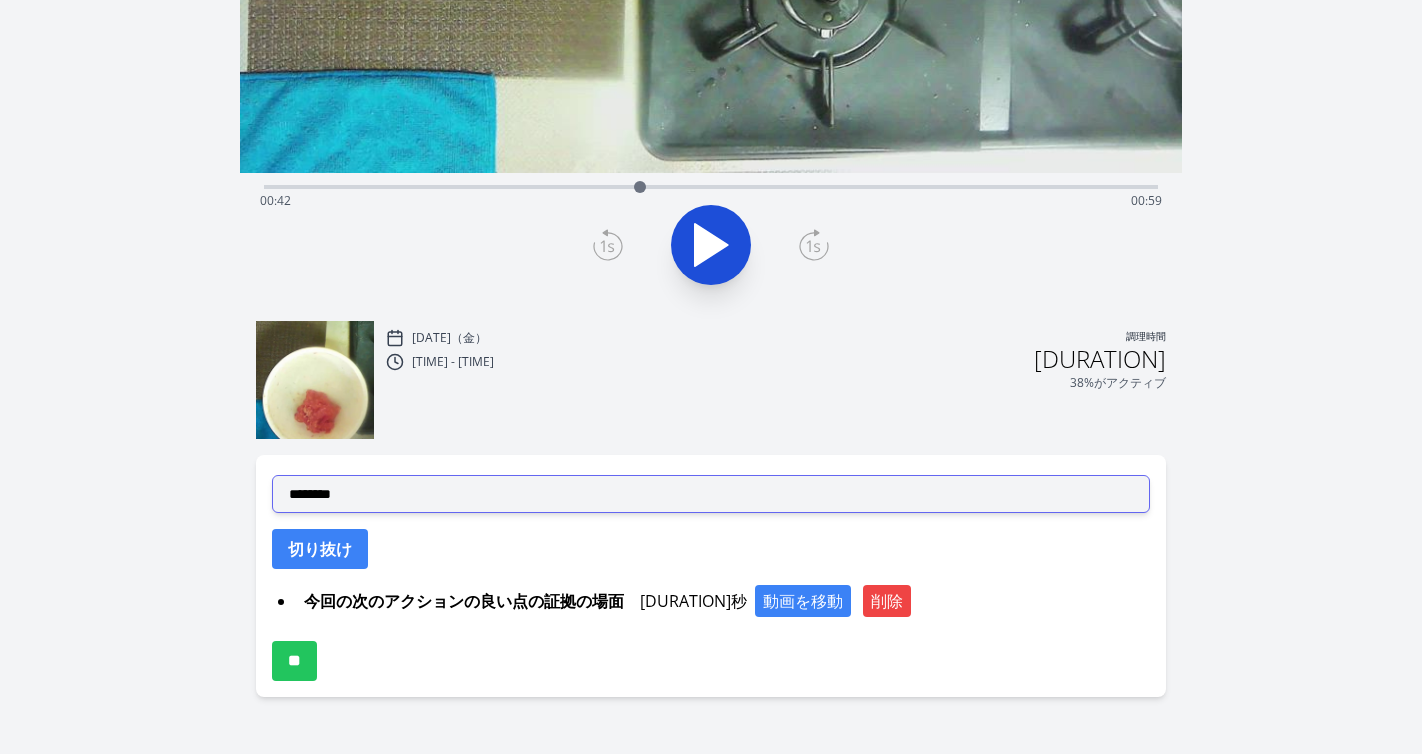 click on "**********" at bounding box center [711, 494] 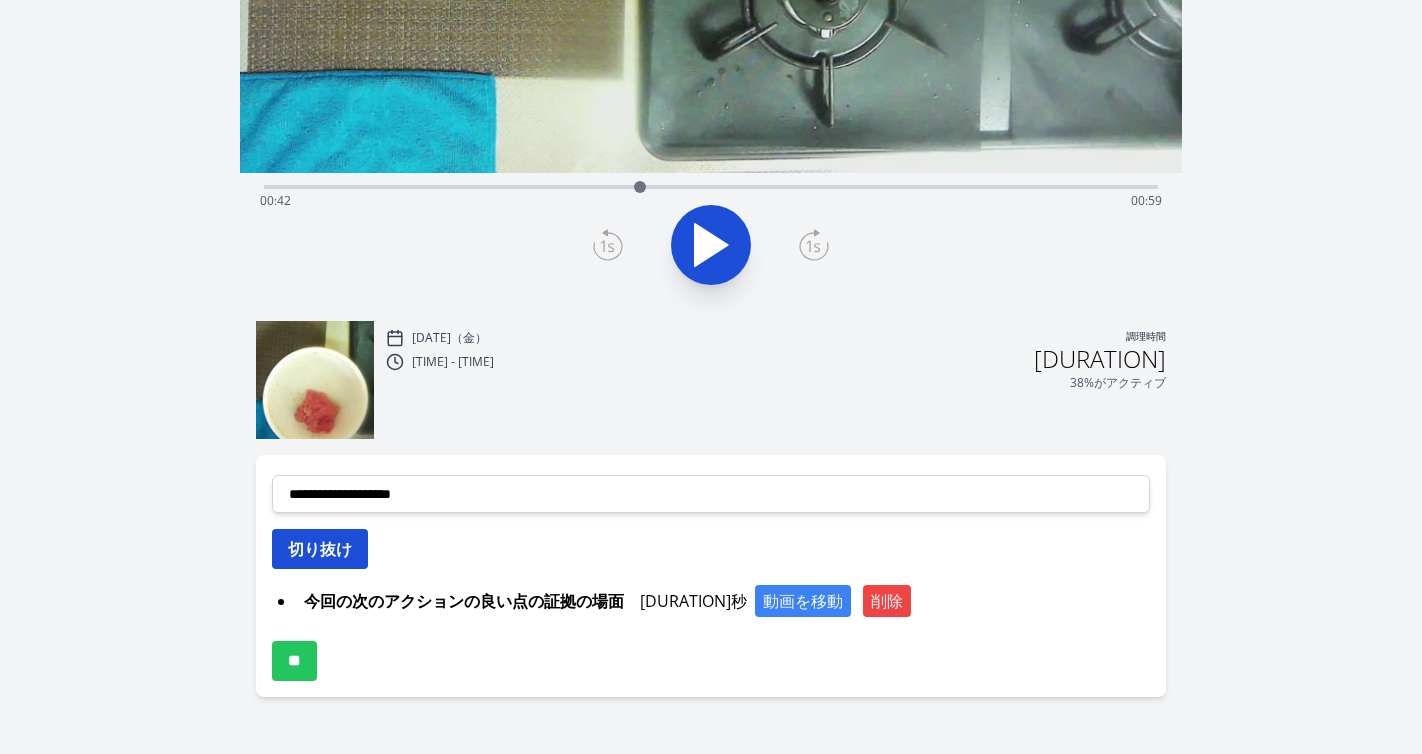 click on "切り抜け" at bounding box center (320, 549) 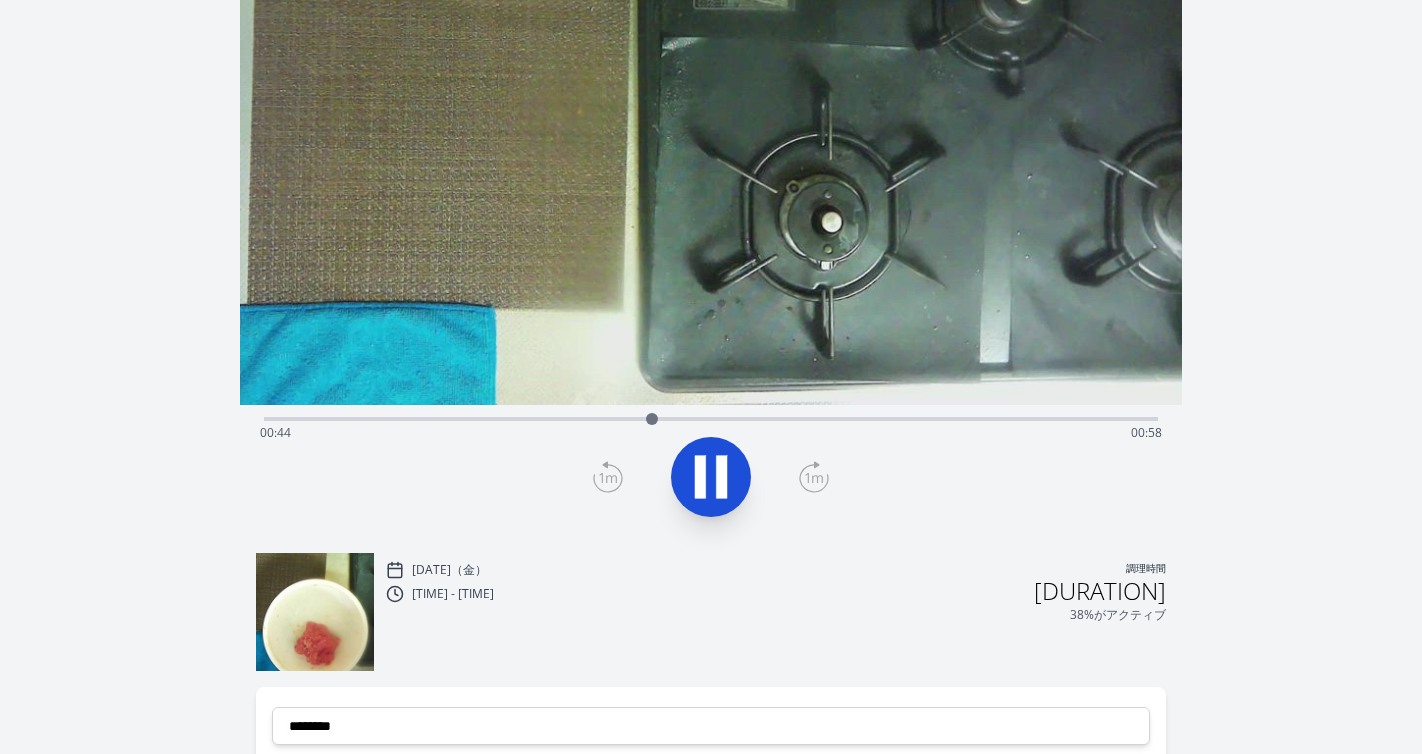 scroll, scrollTop: 57, scrollLeft: 0, axis: vertical 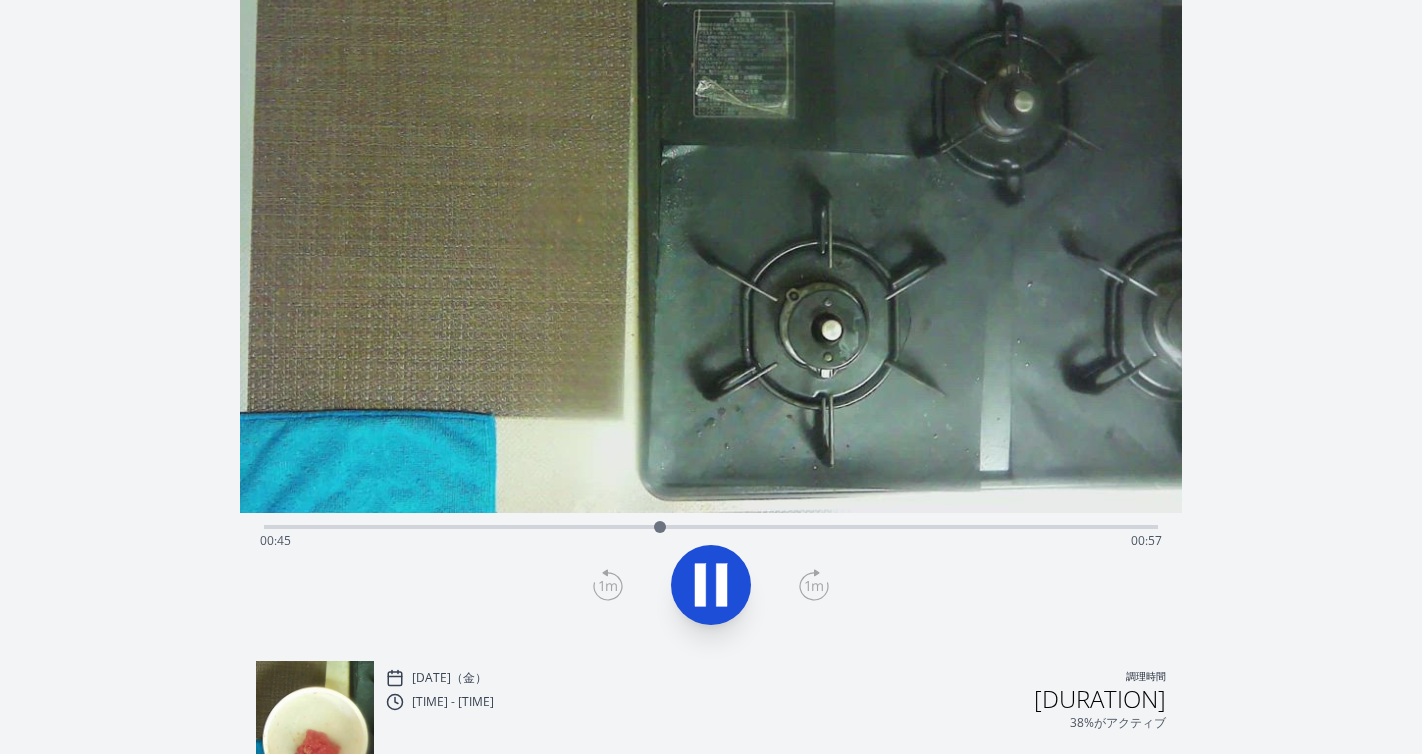 click on "経過時間: [TIME]
残り時間: [TIME]" at bounding box center [711, 541] 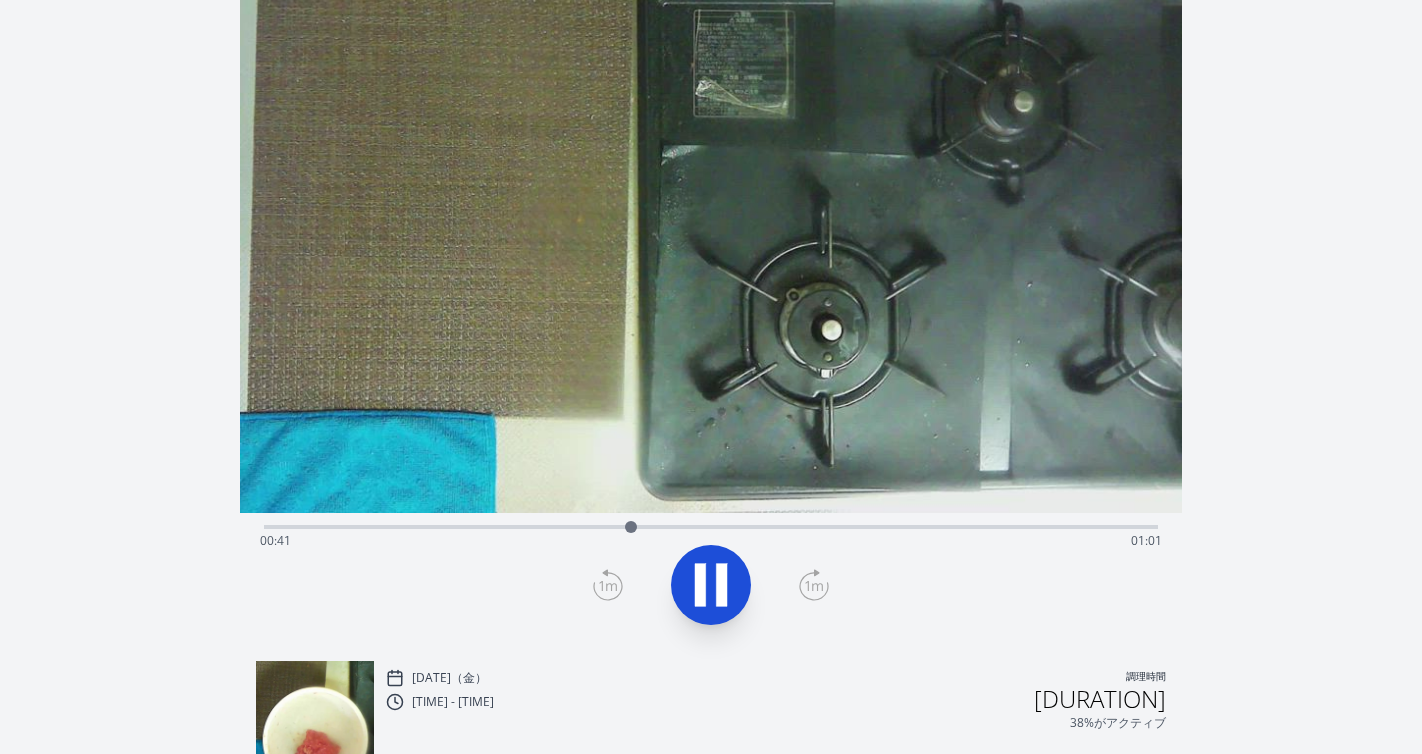 click on "経過時間: [TIME]
残り時間: [TIME]" at bounding box center [711, 541] 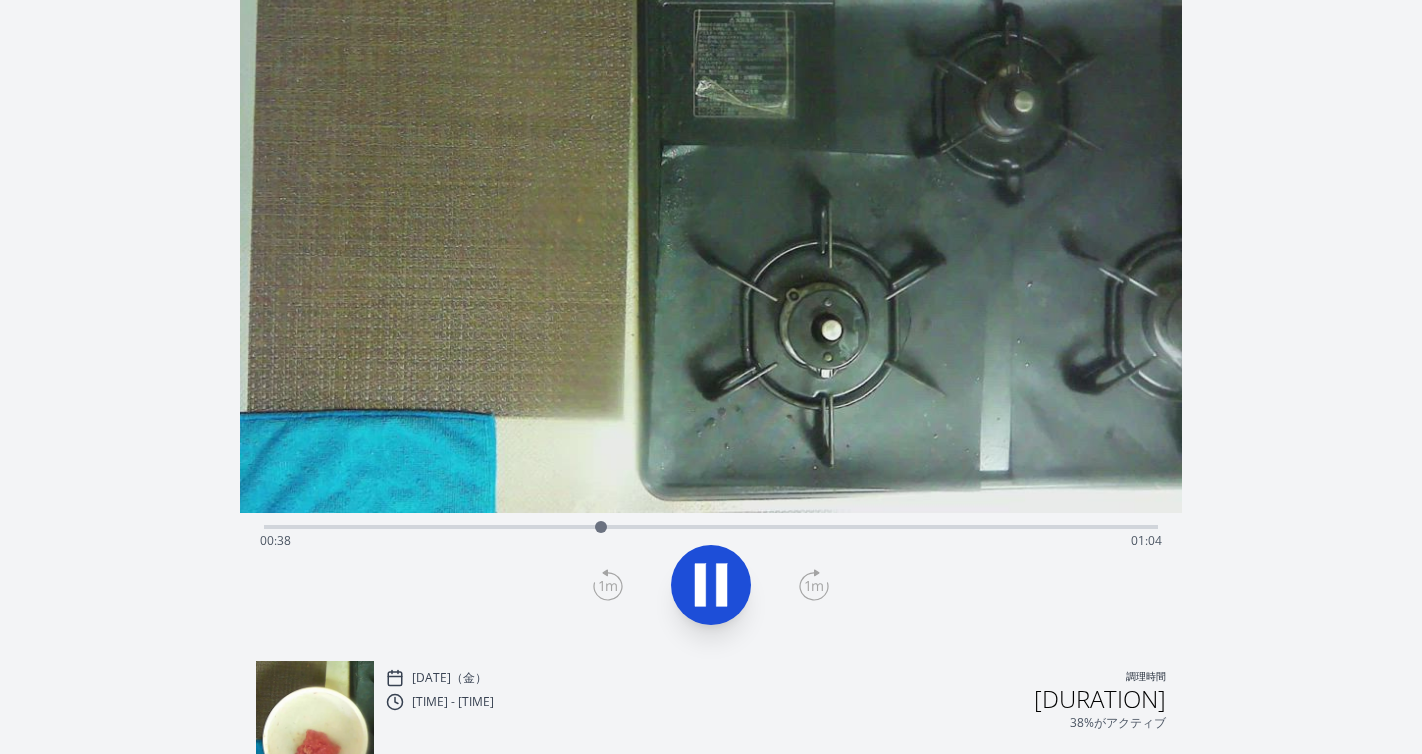 click on "経過時間: [TIME]
残り時間: [TIME]" at bounding box center (711, 541) 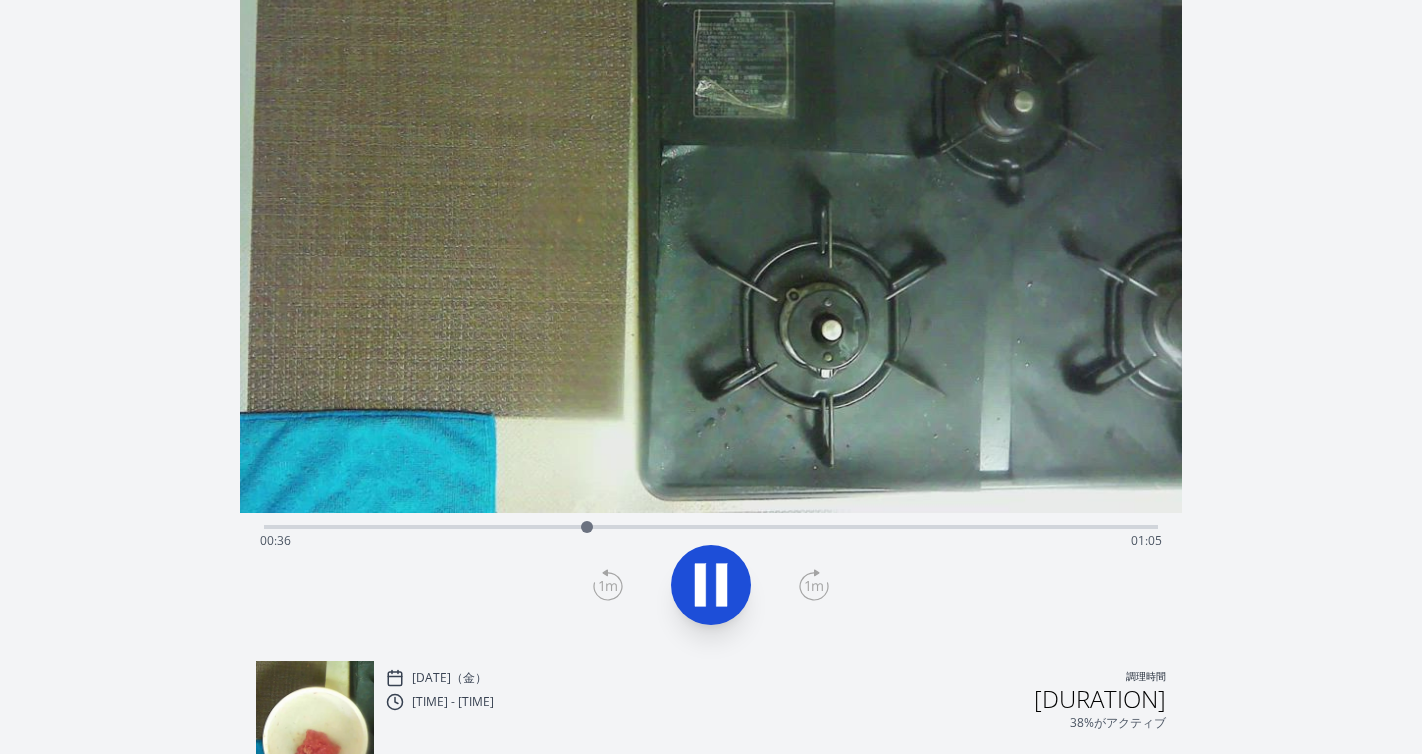 click on "経過時間: [TIME]
残り時間: [TIME]" at bounding box center (711, 541) 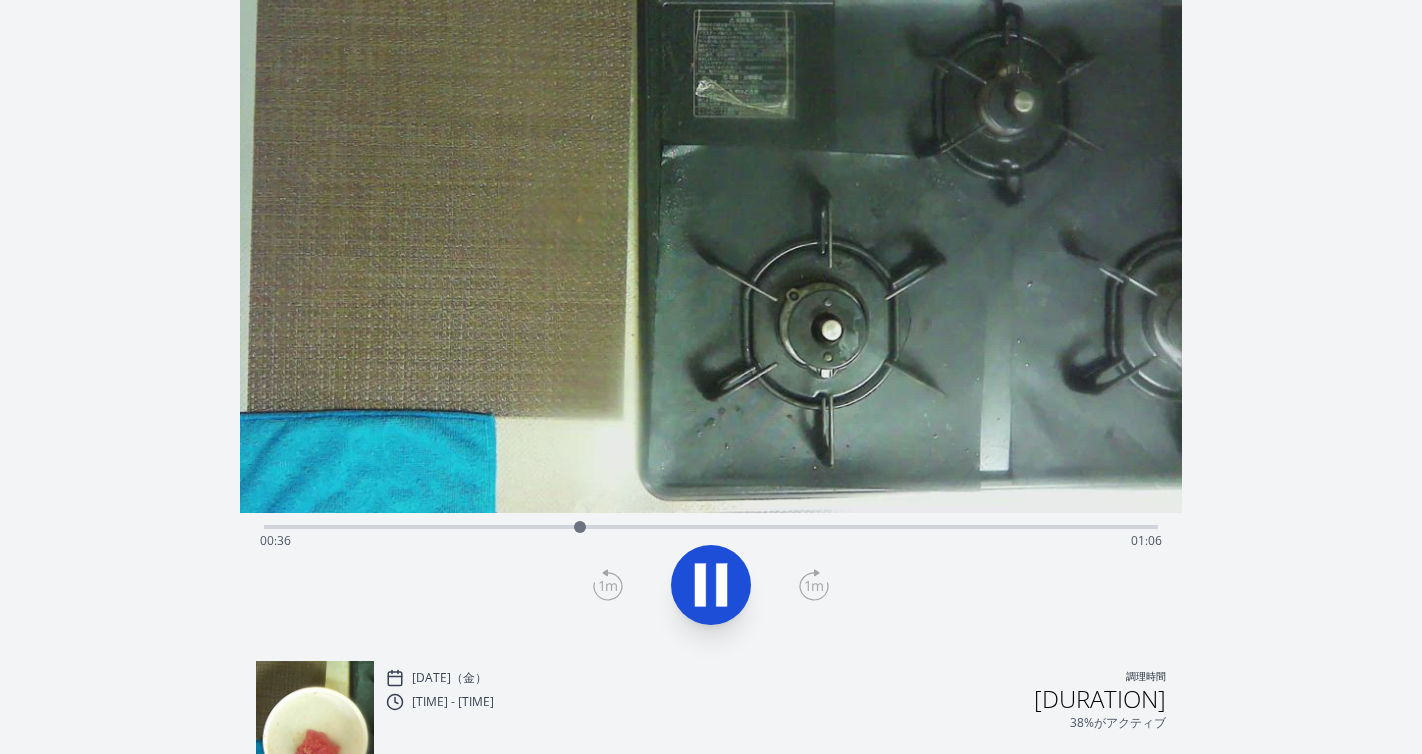 click 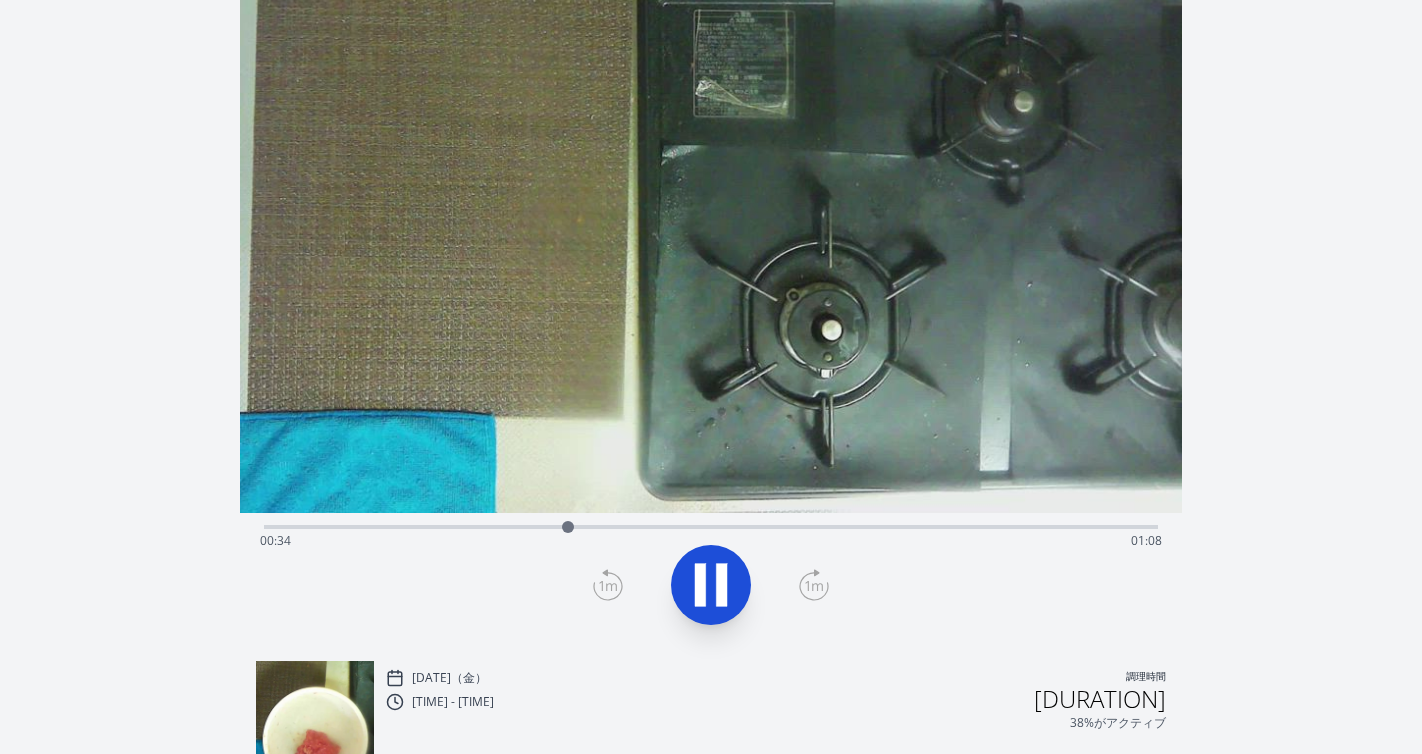 click 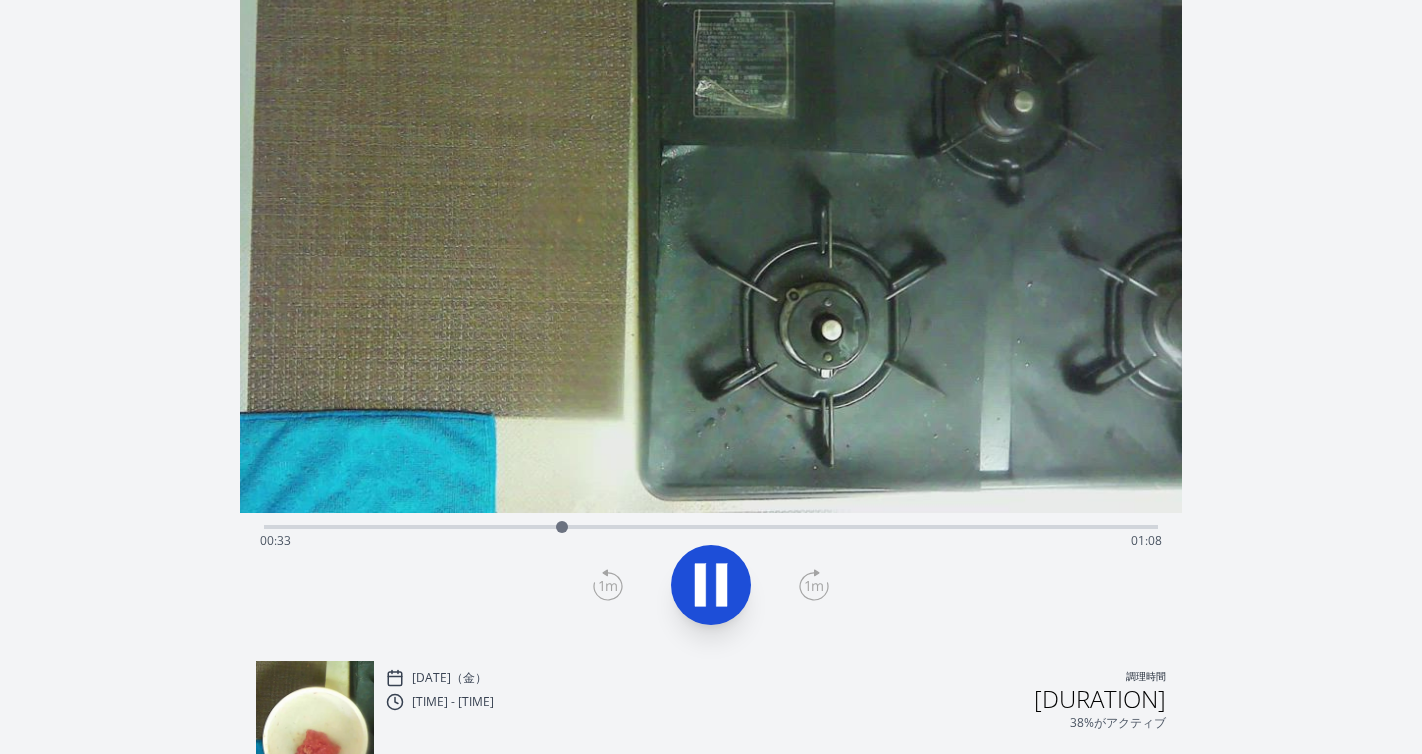 click 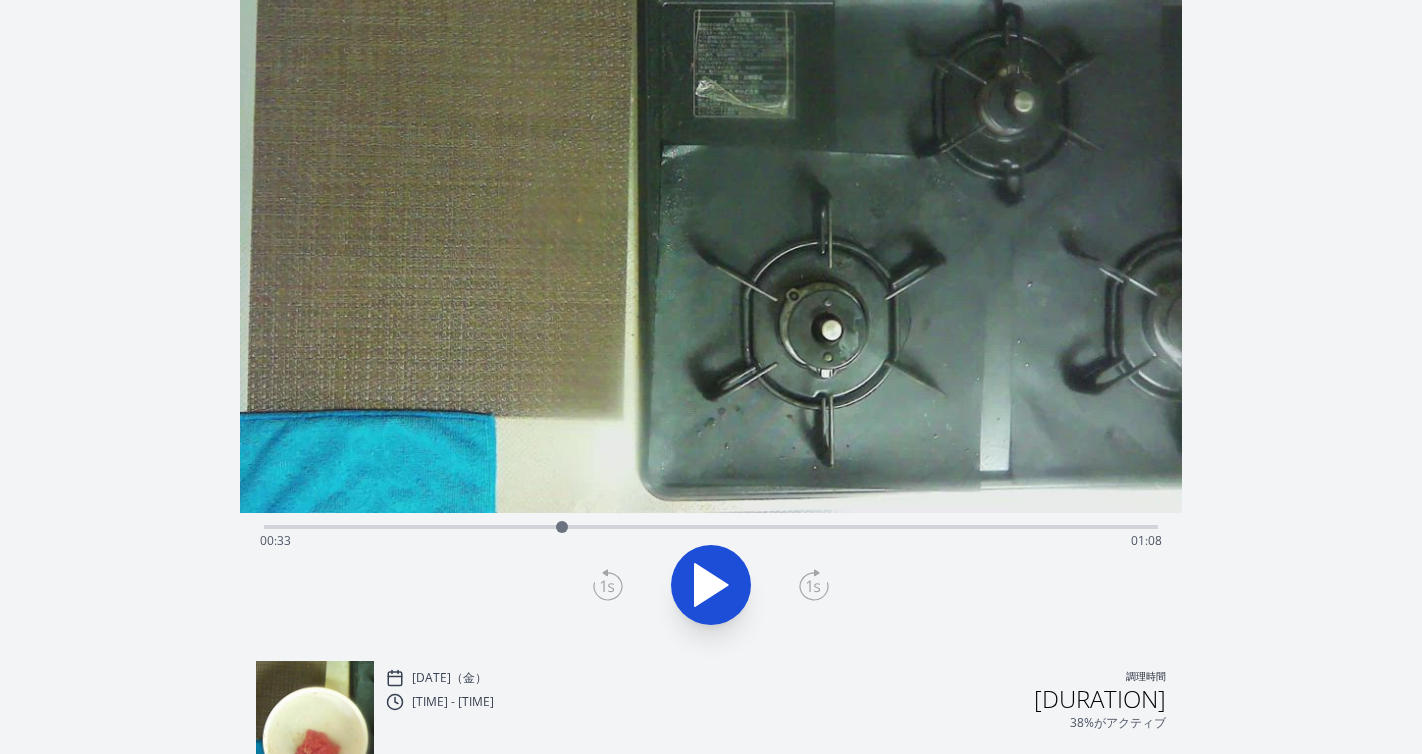 click 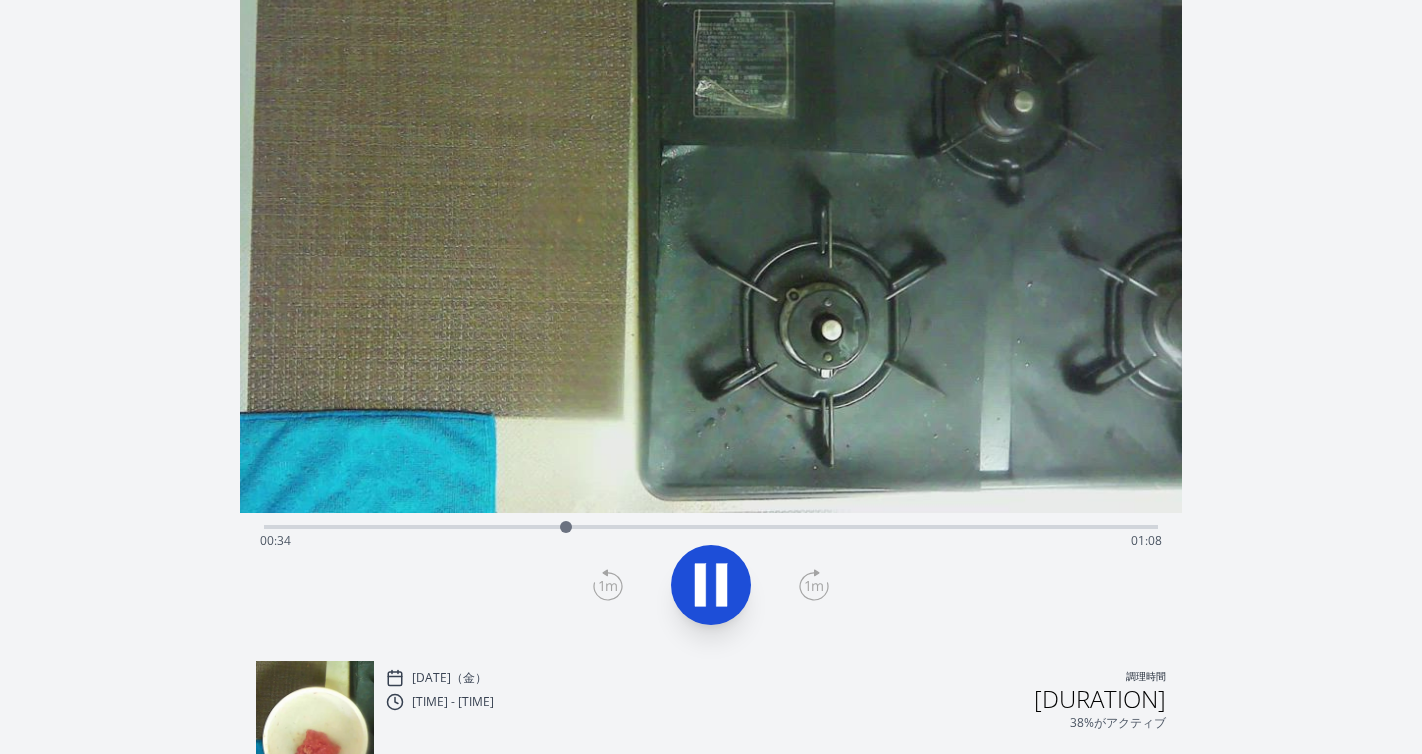 click 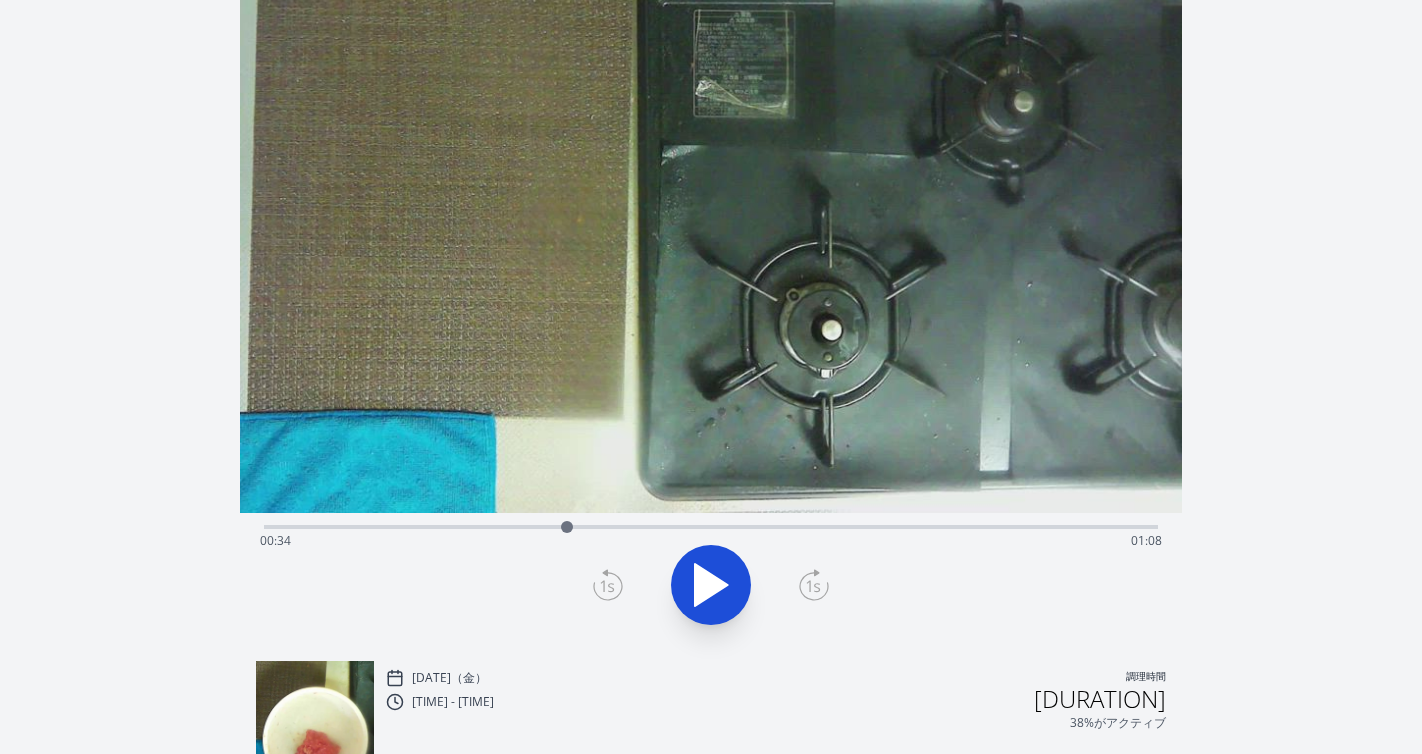 click 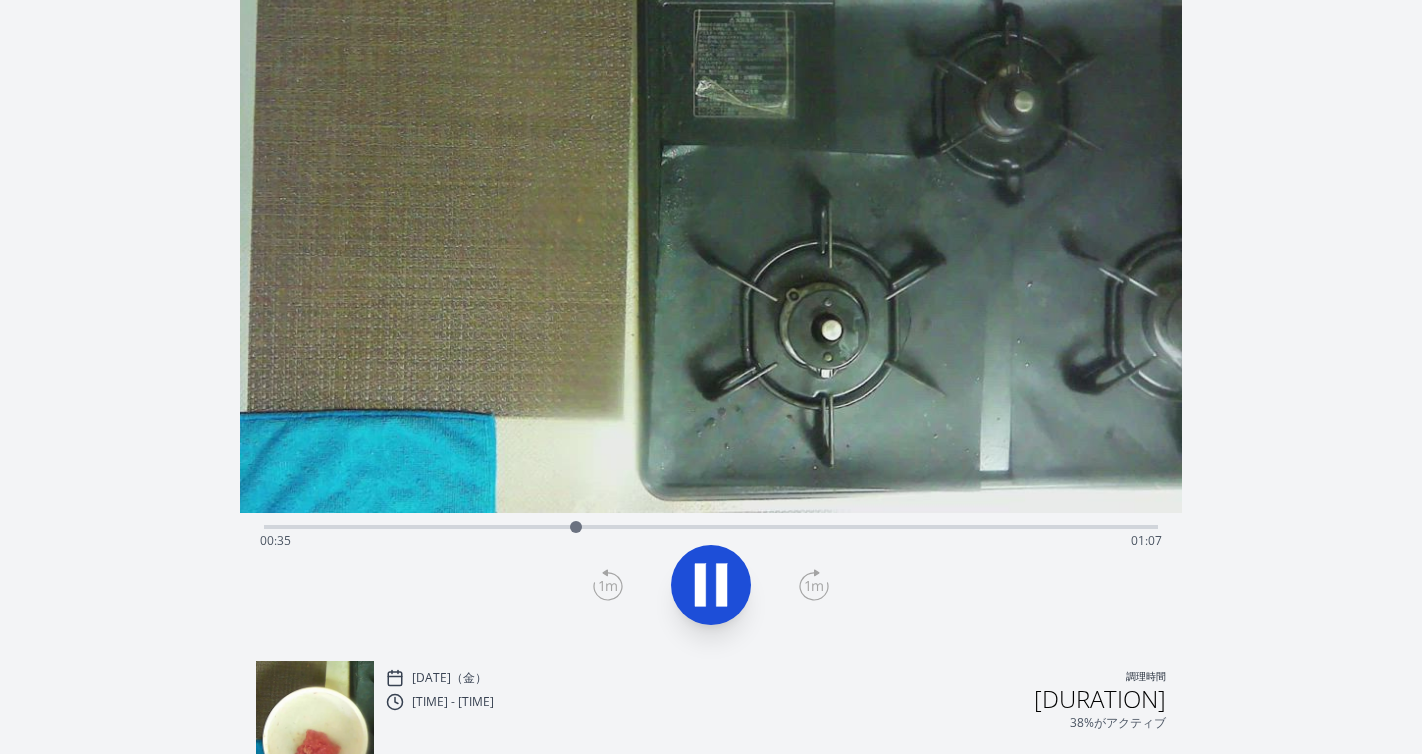 click 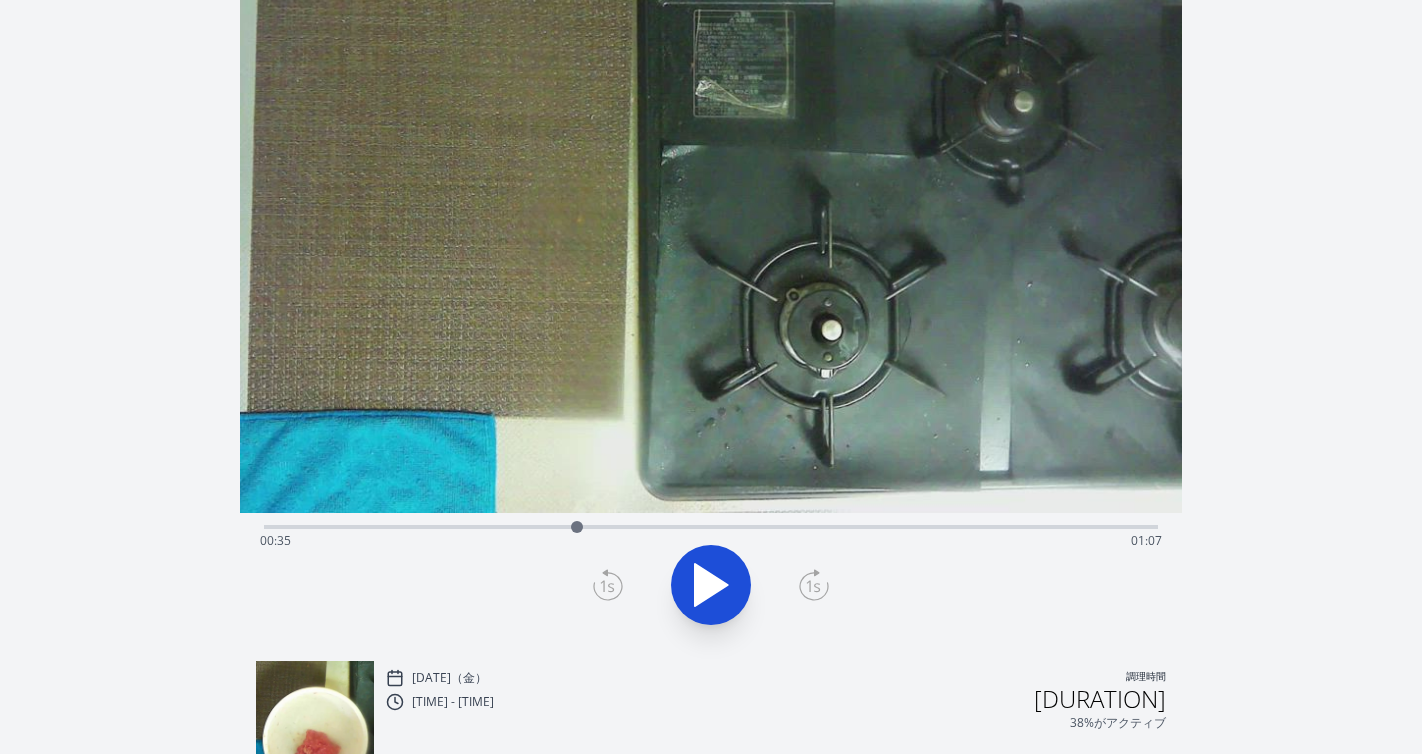 click 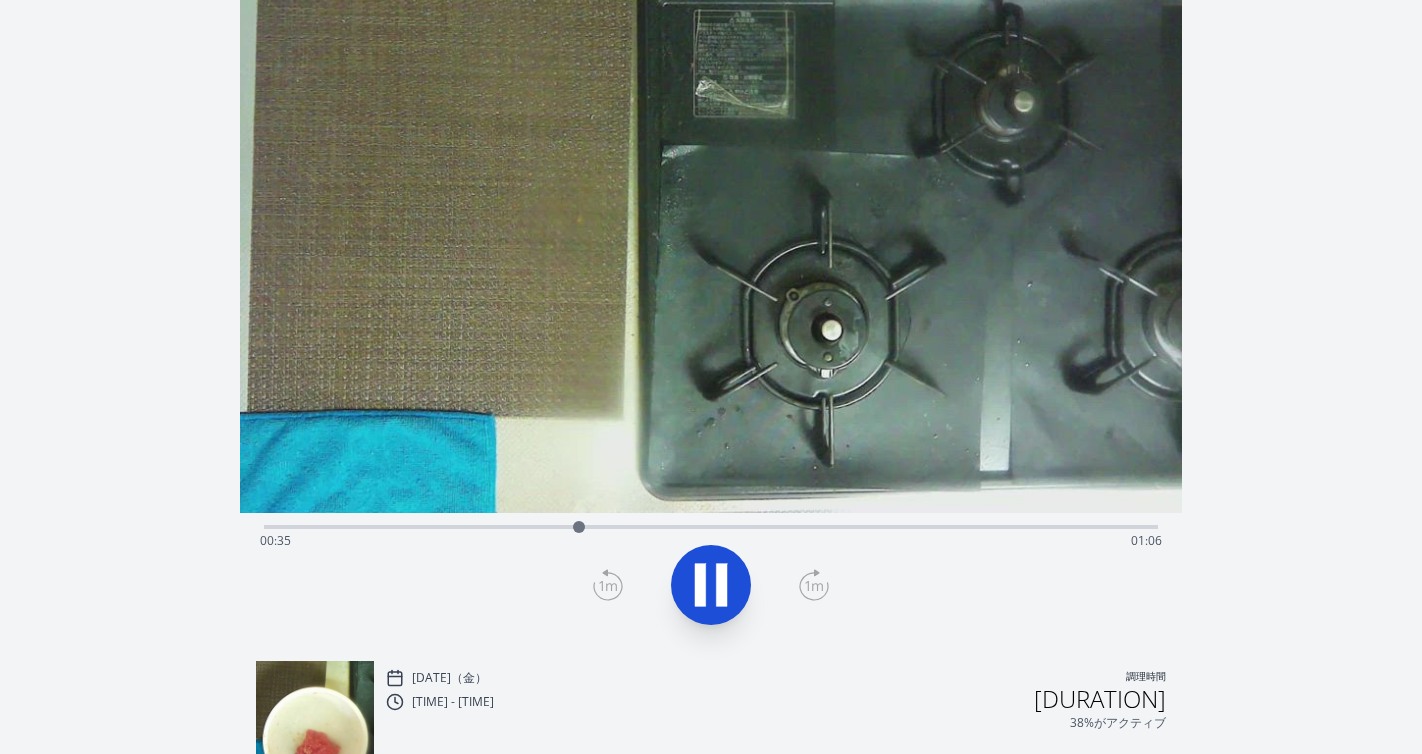 click 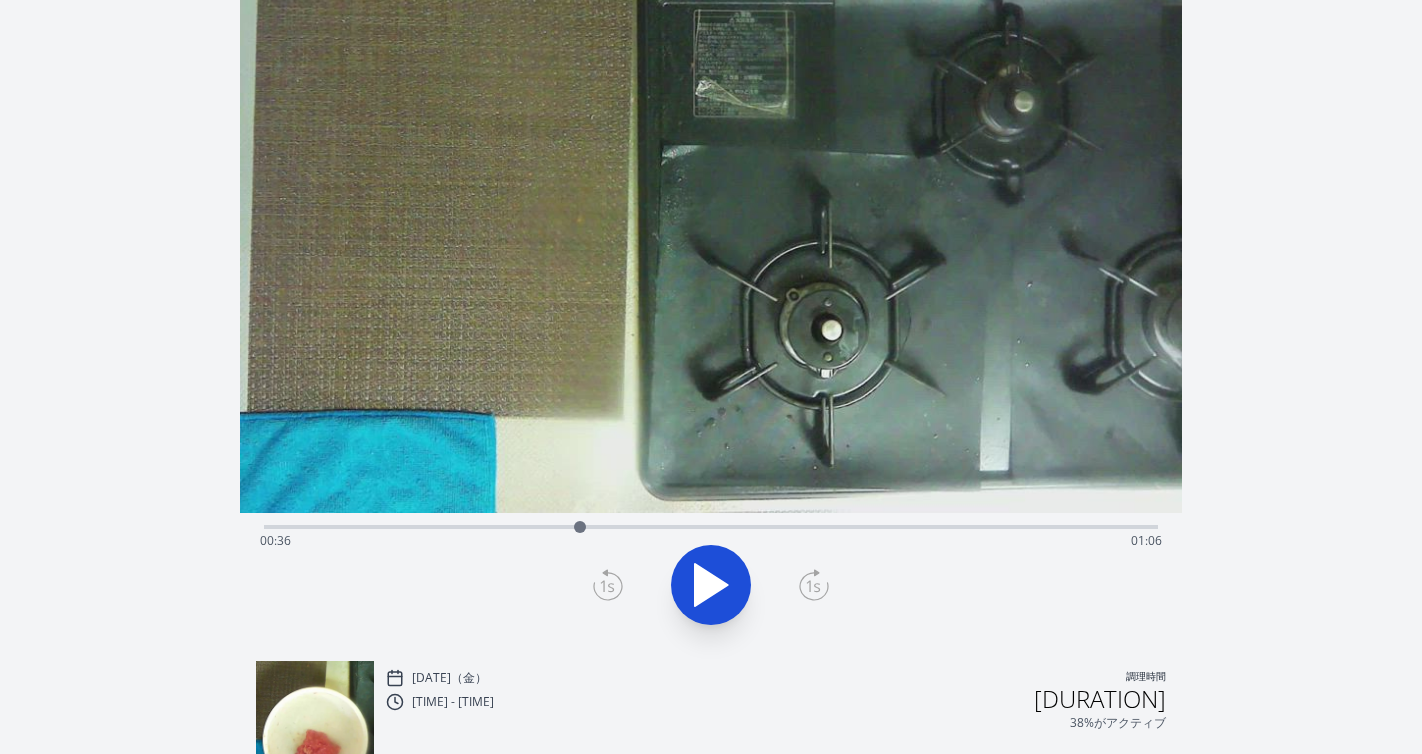 click 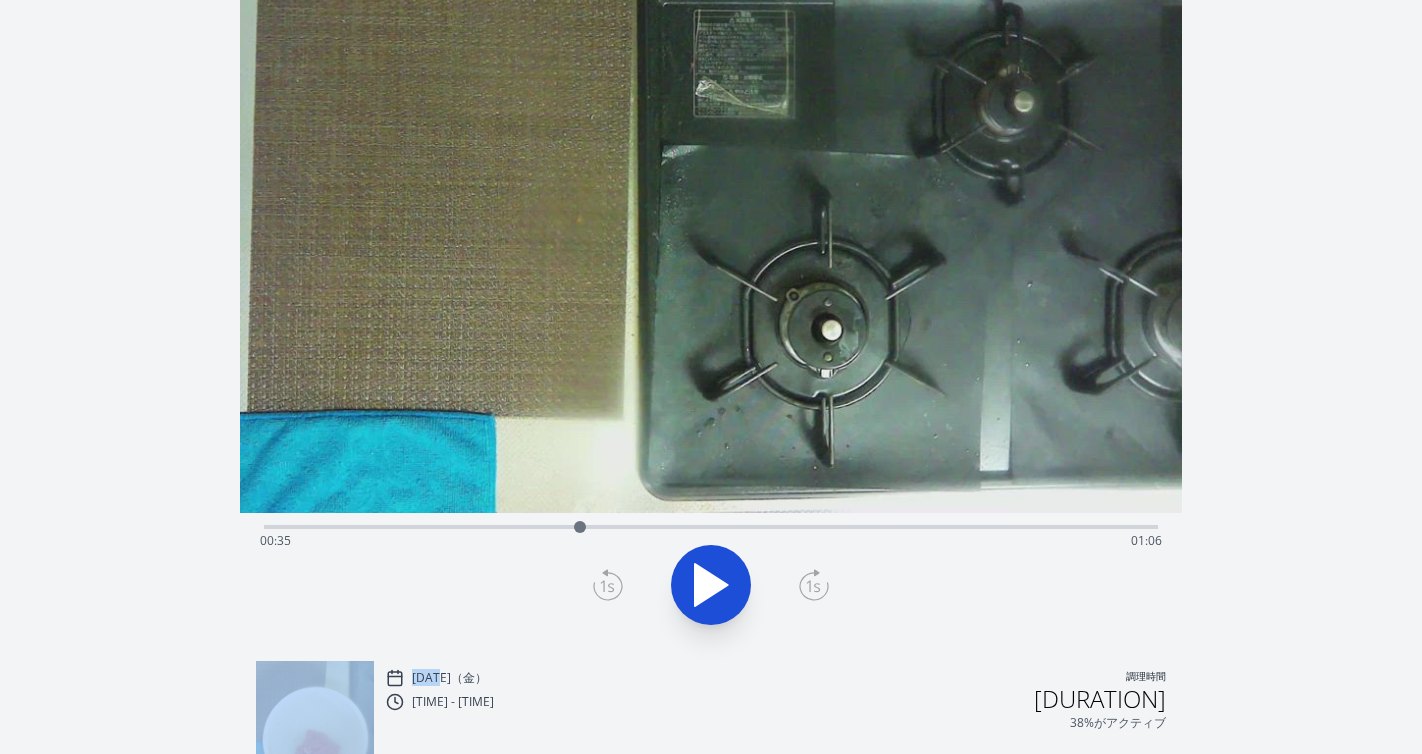 click 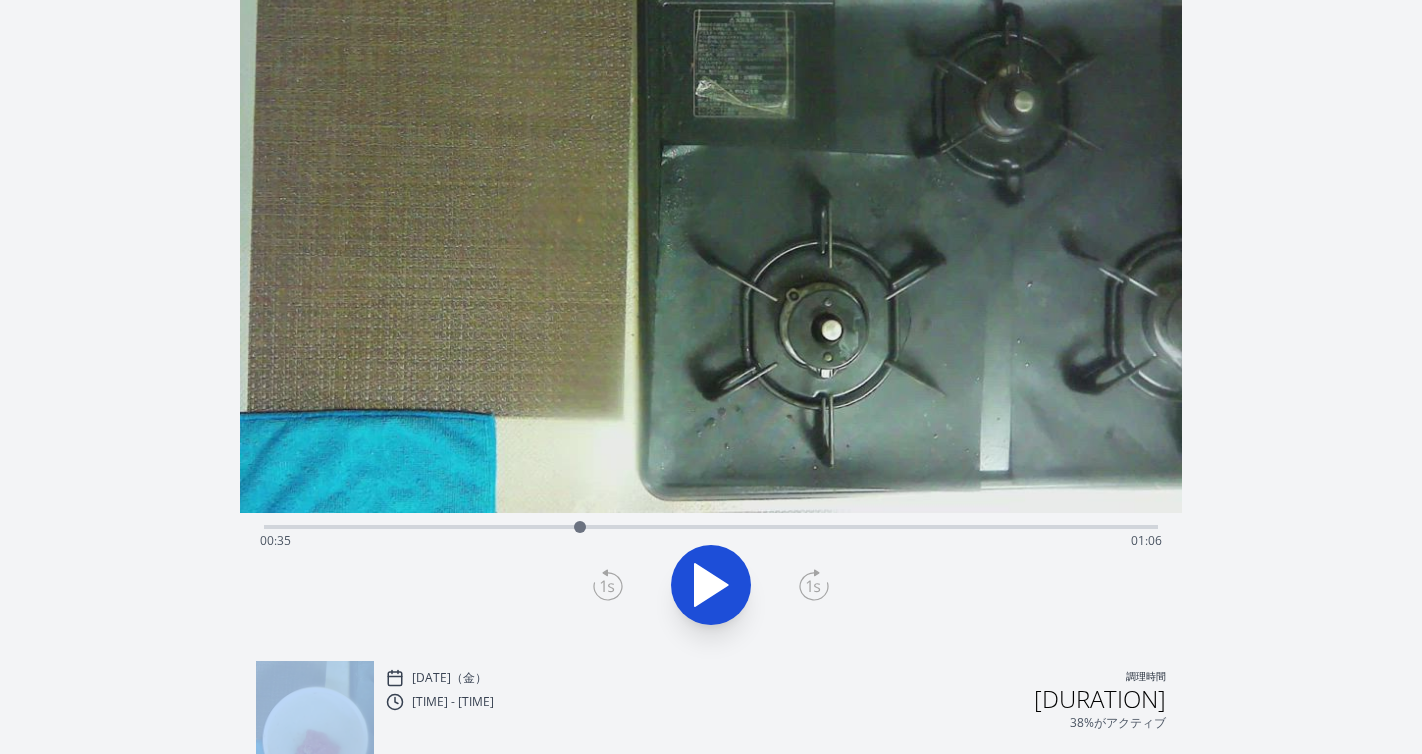 click 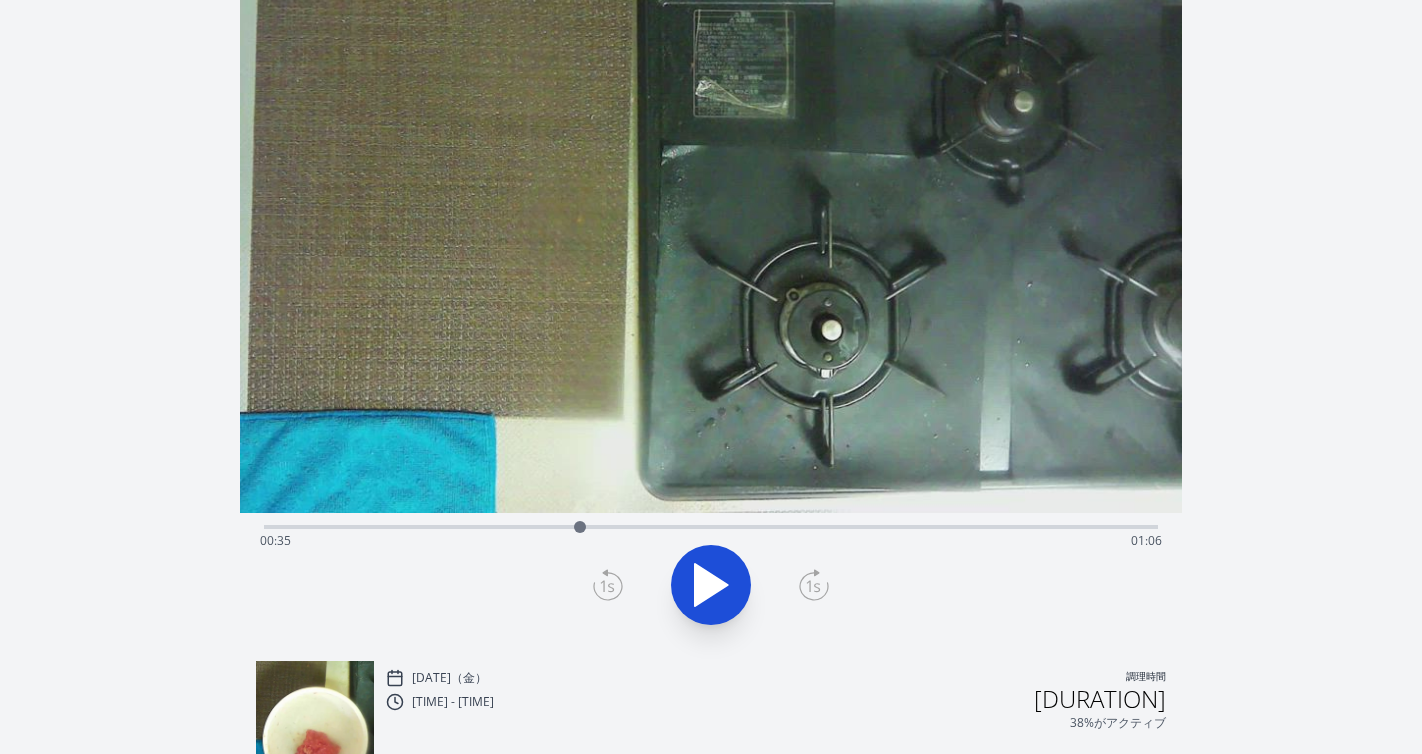 click 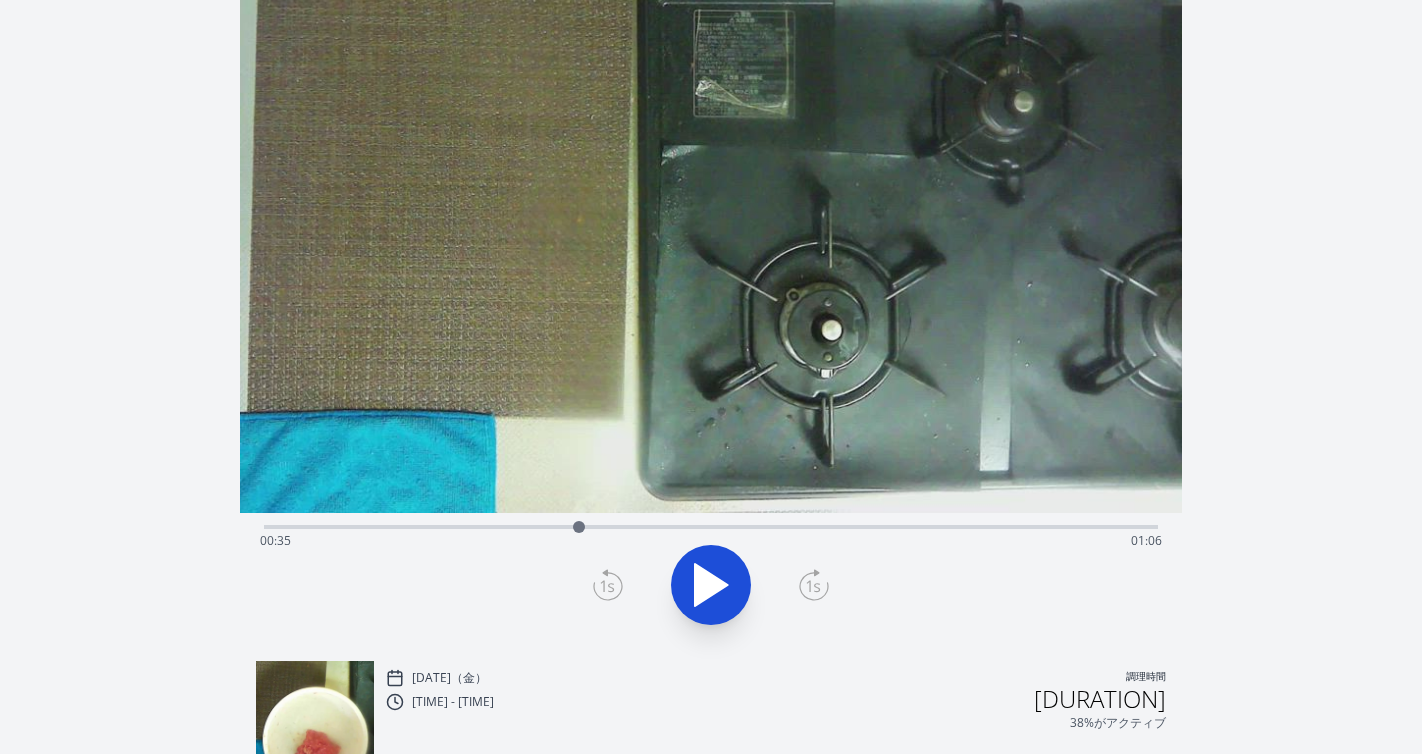click 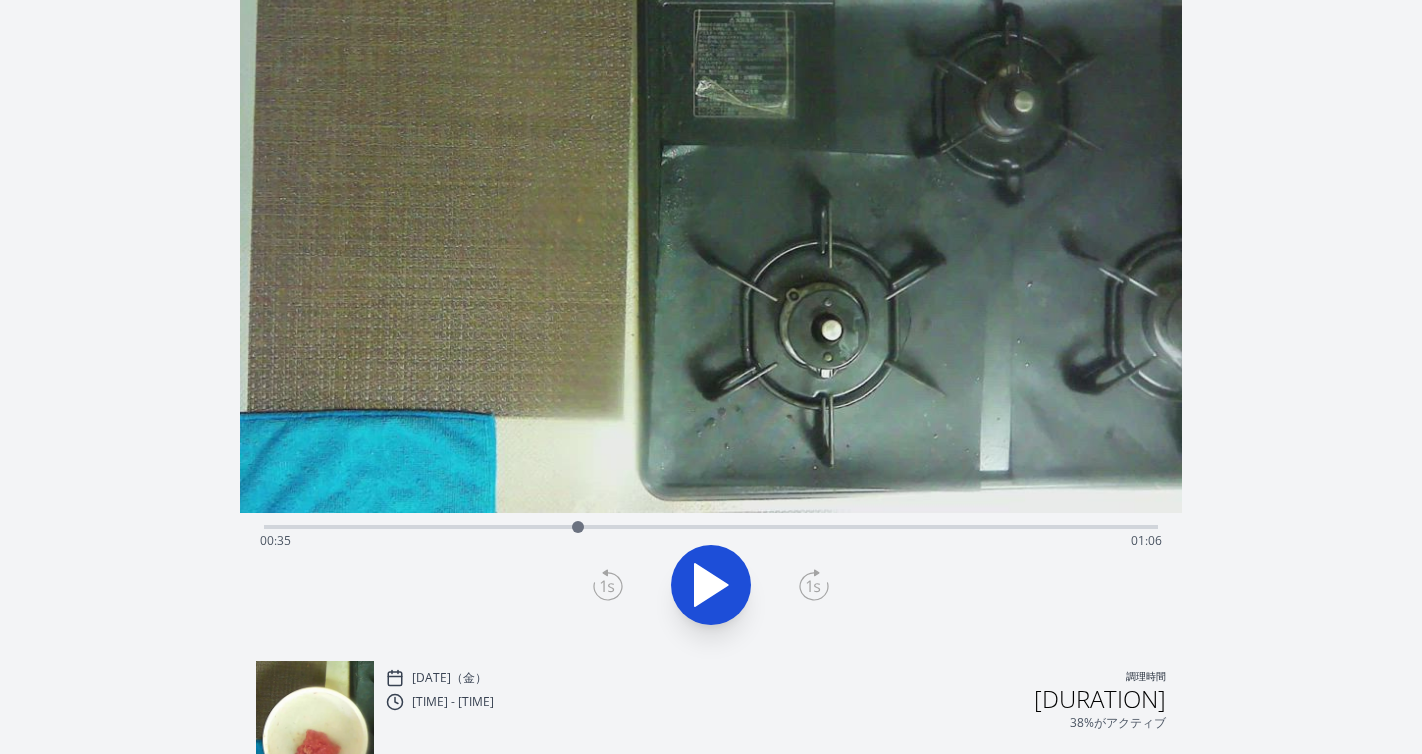 click 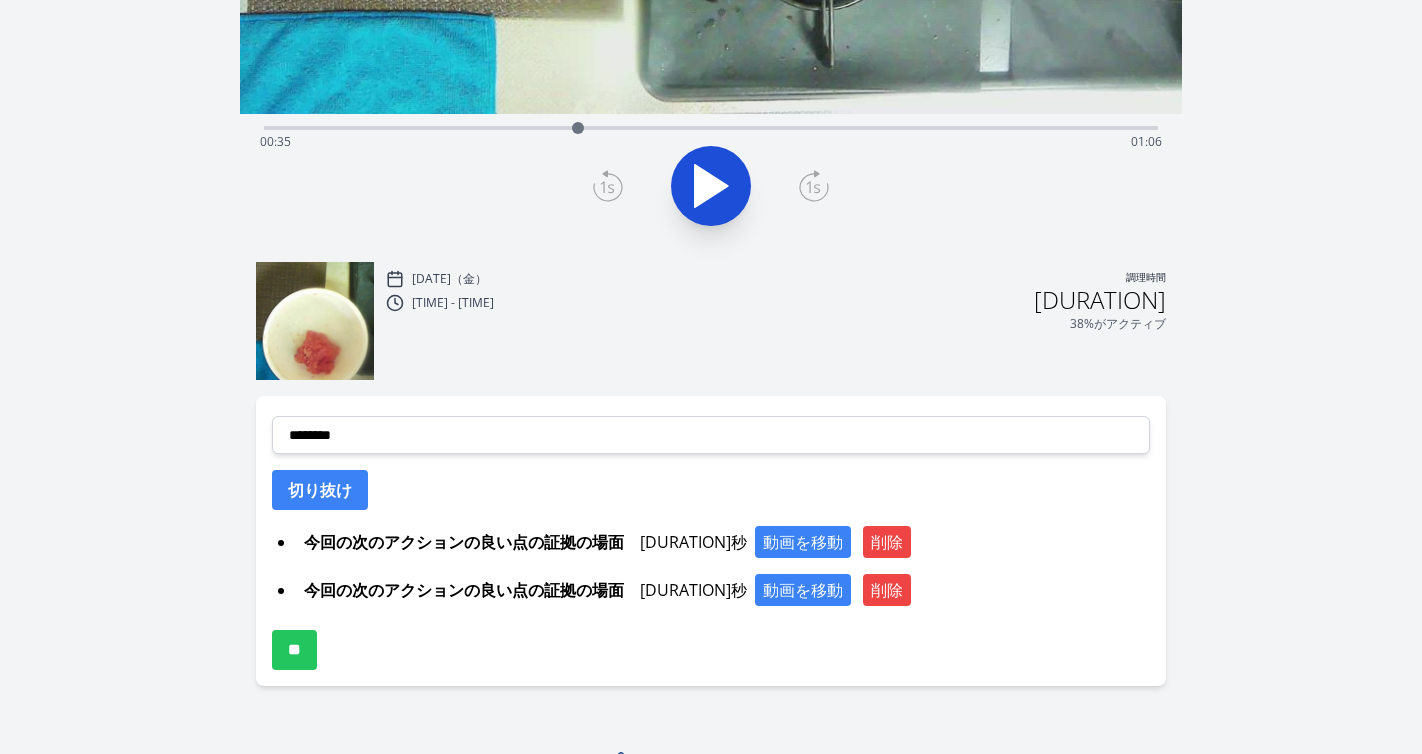 scroll, scrollTop: 471, scrollLeft: 0, axis: vertical 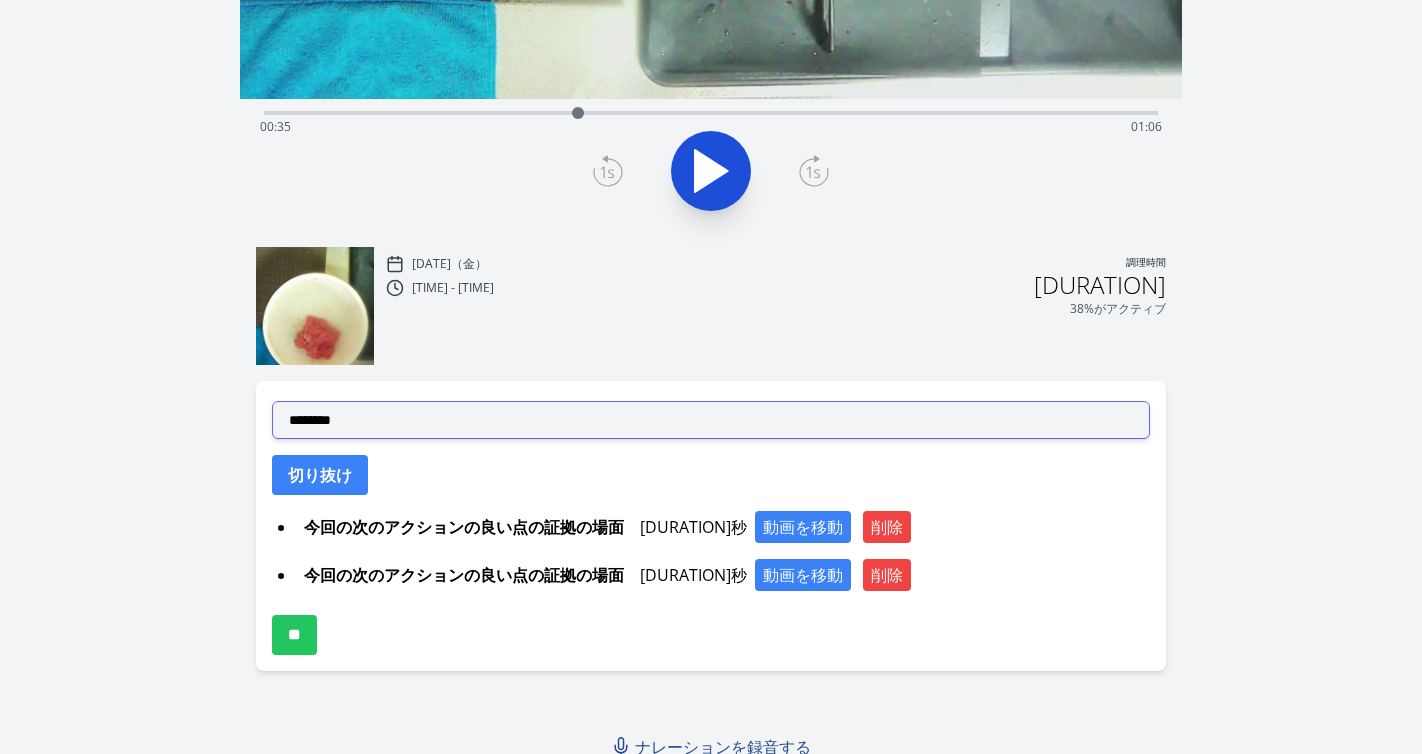 click on "**********" at bounding box center (711, 420) 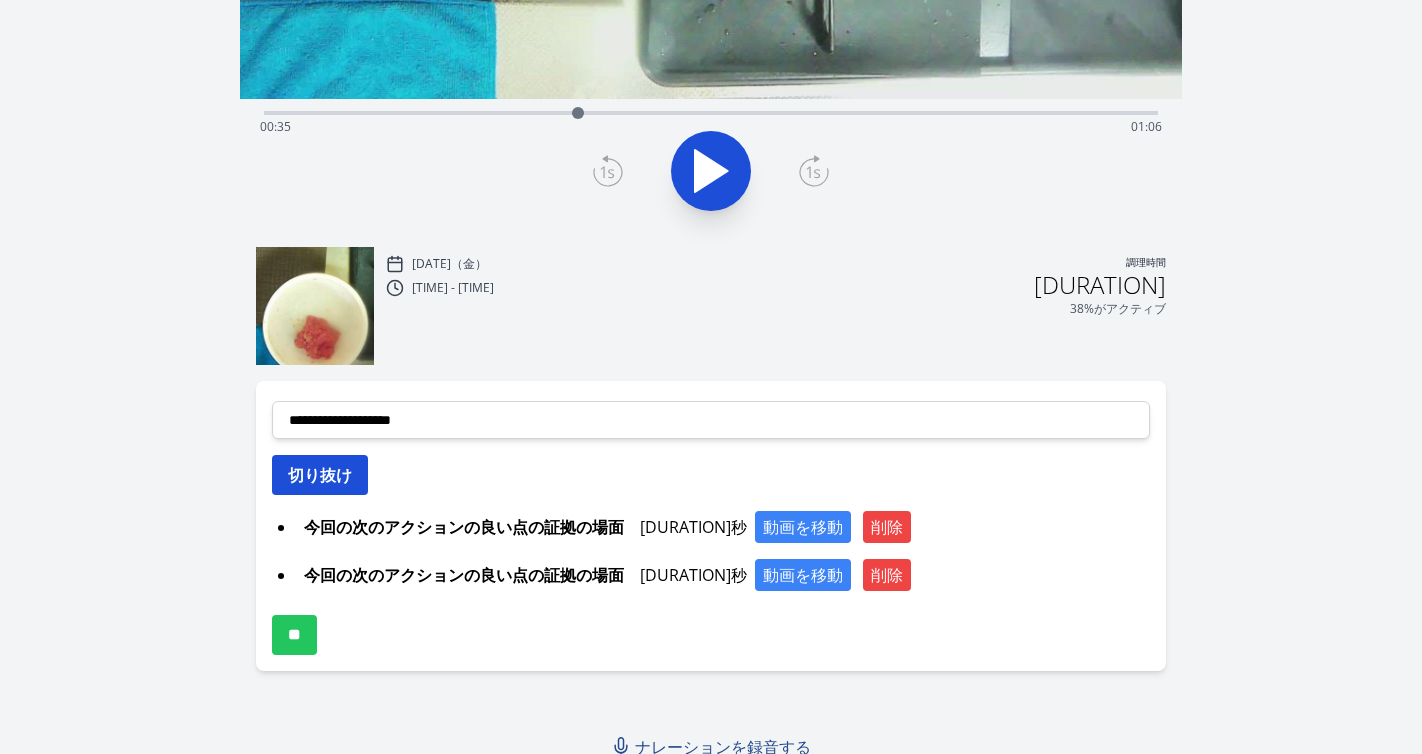 click on "切り抜け" at bounding box center [320, 475] 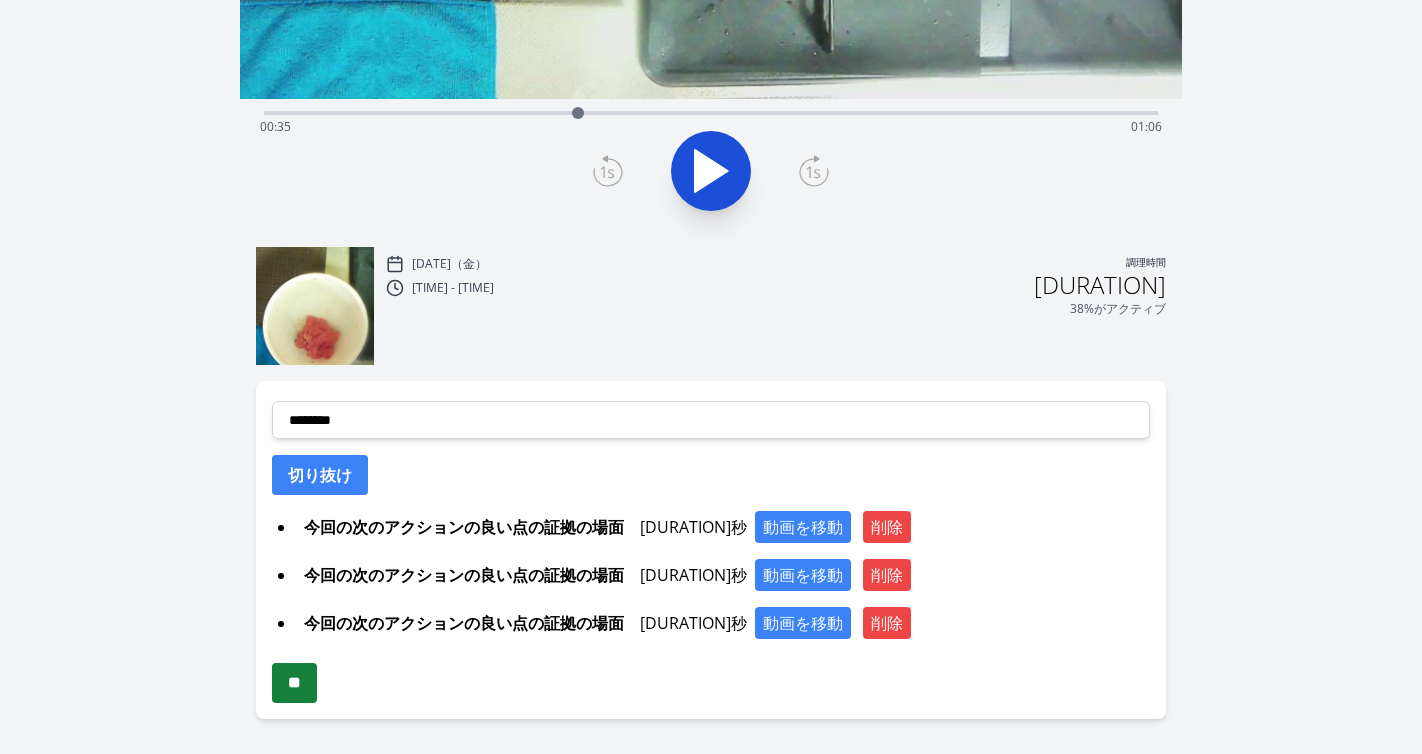 click on "**" at bounding box center [294, 683] 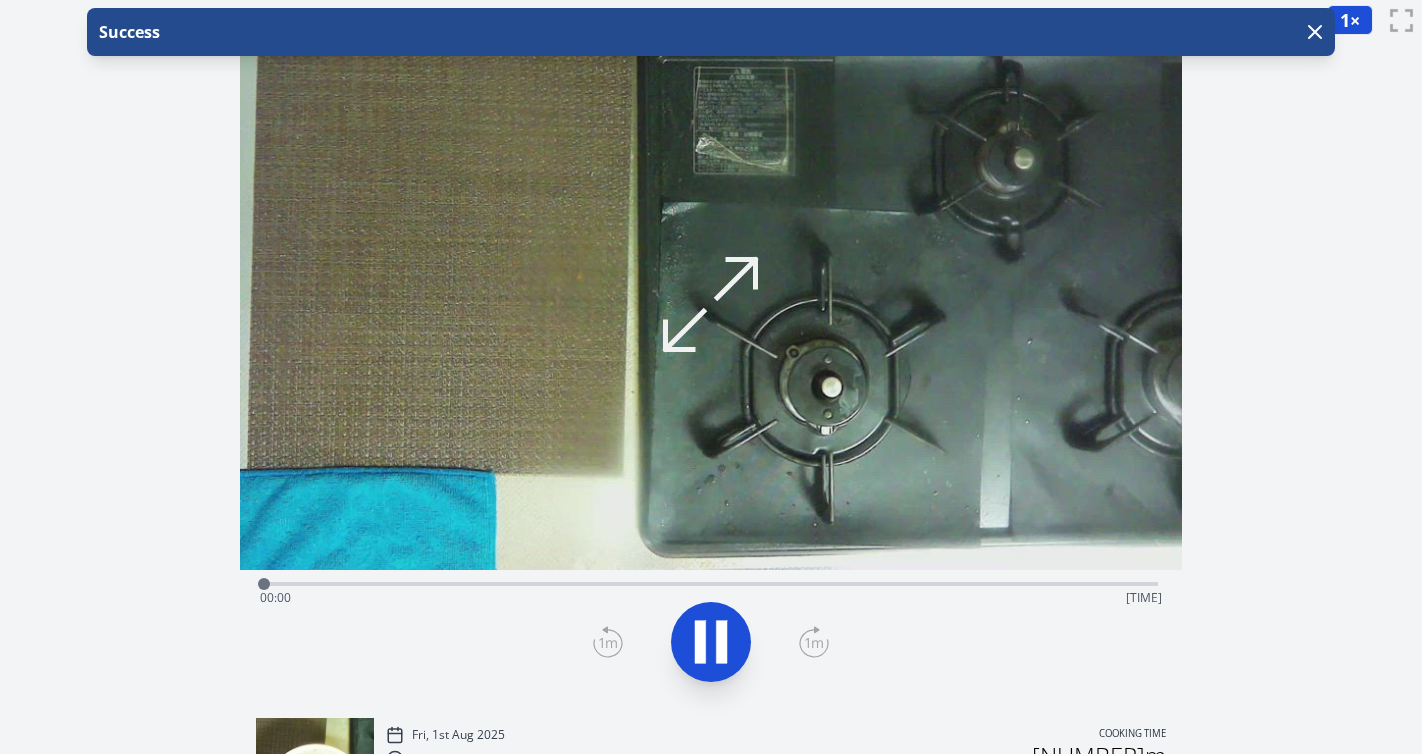 scroll, scrollTop: 0, scrollLeft: 0, axis: both 